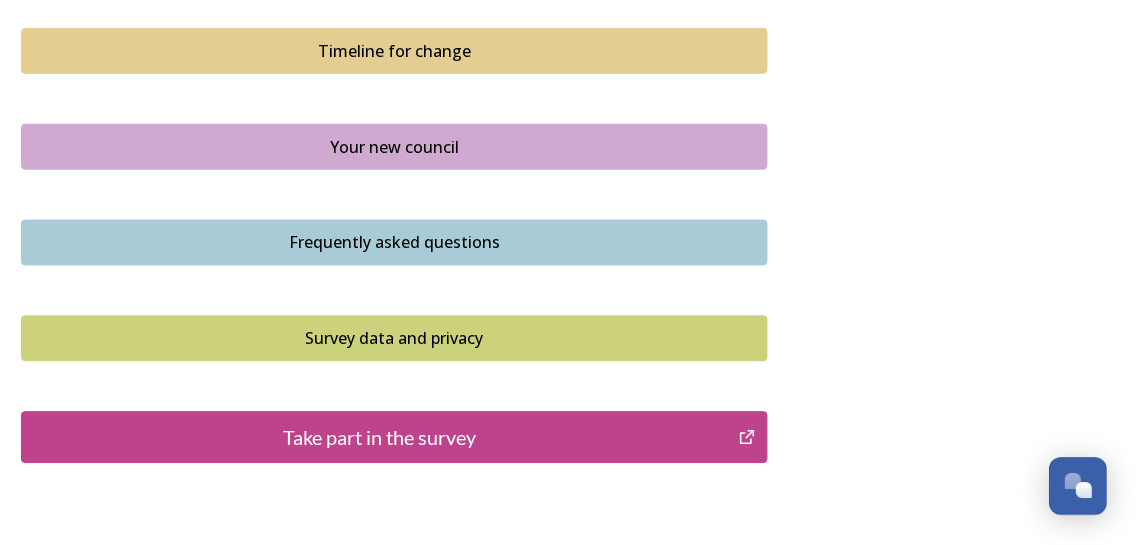 scroll, scrollTop: 1490, scrollLeft: 0, axis: vertical 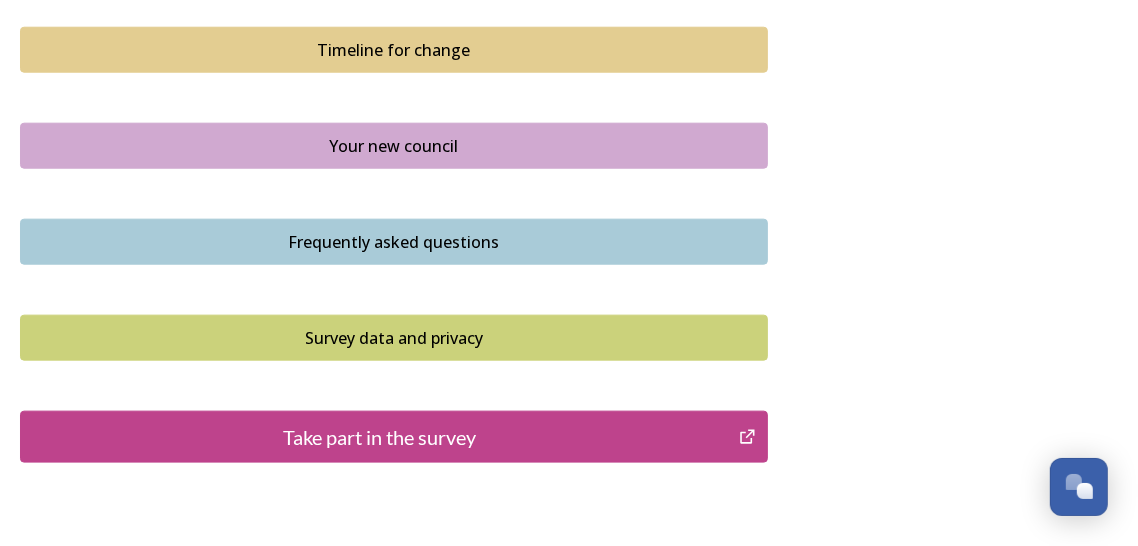 click on "Take part in the survey" at bounding box center [379, 437] 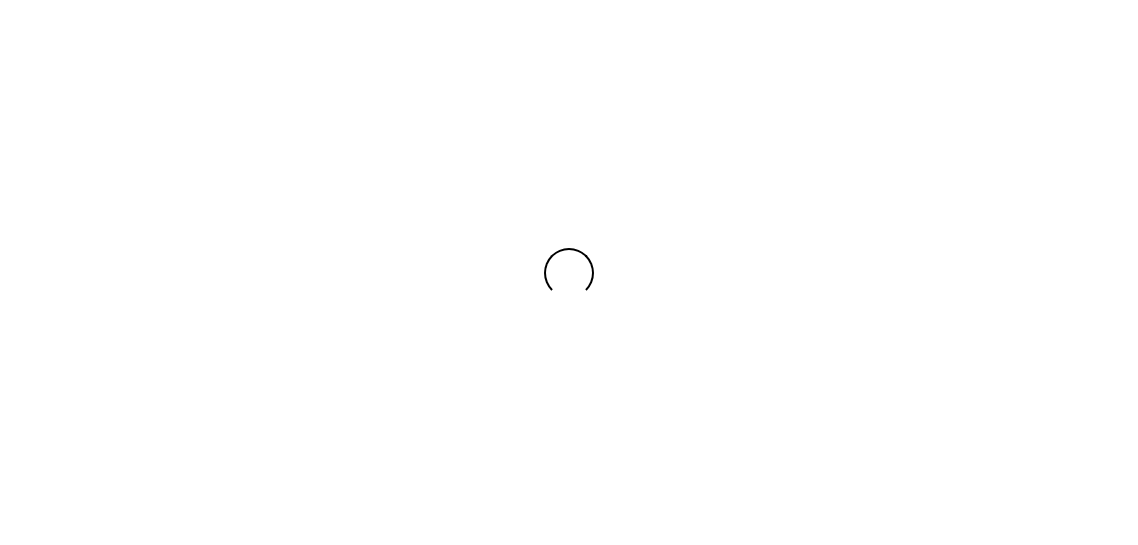 scroll, scrollTop: 0, scrollLeft: 0, axis: both 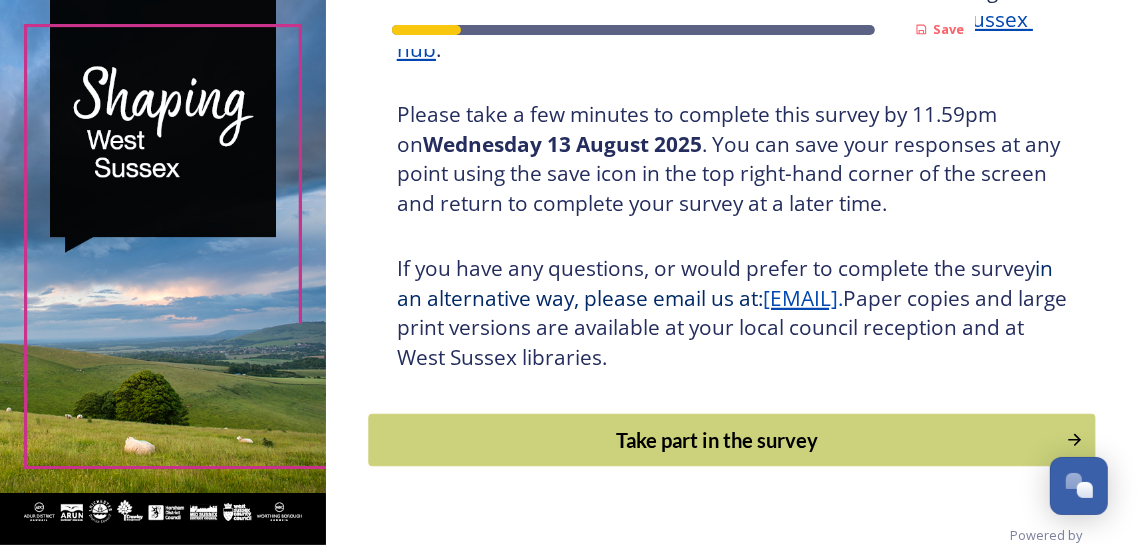 click on "Take part in the survey" at bounding box center [717, 440] 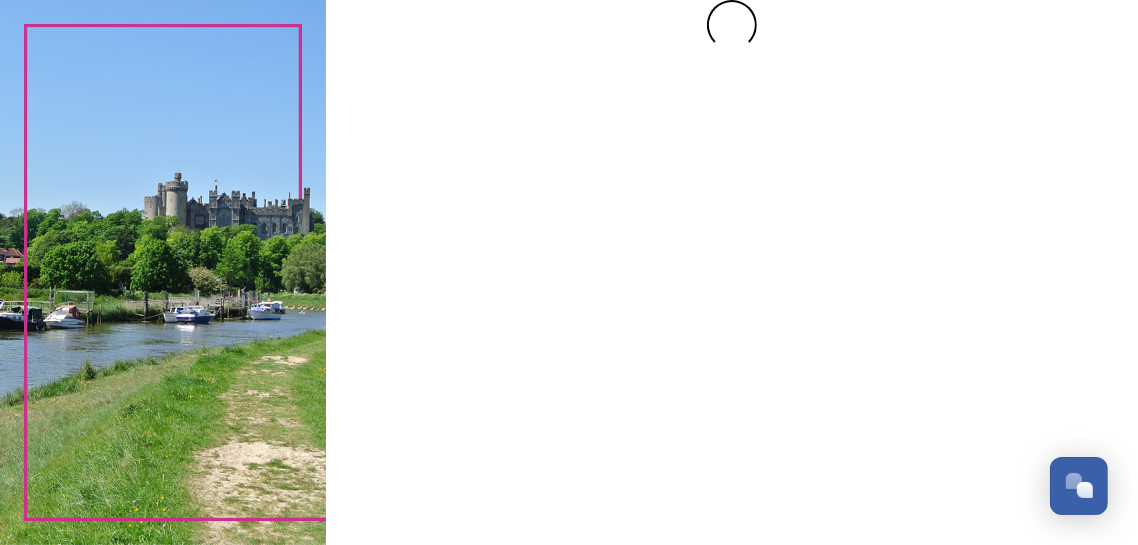 scroll, scrollTop: 0, scrollLeft: 0, axis: both 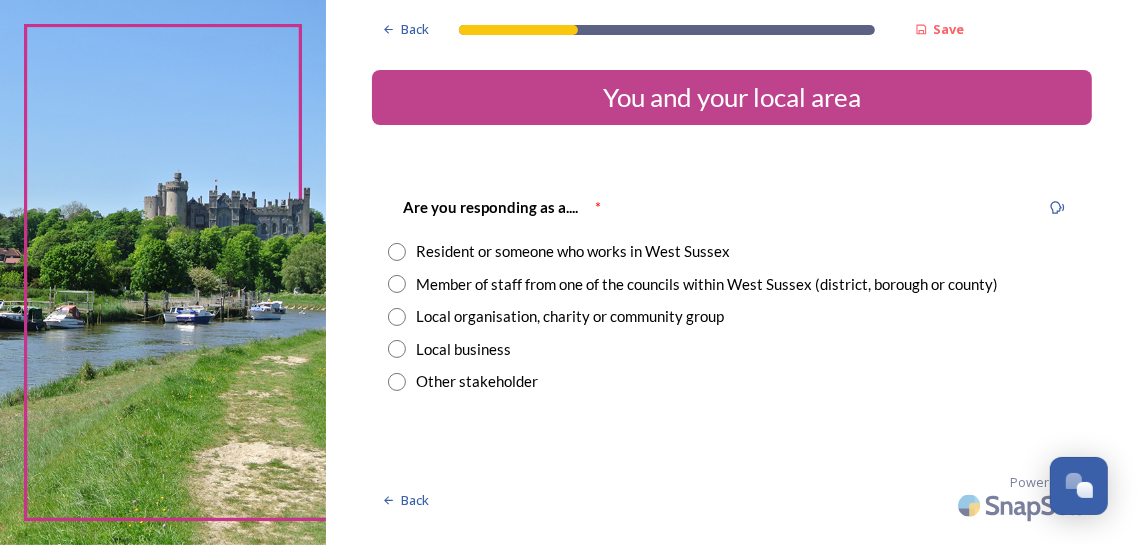 click at bounding box center [397, 252] 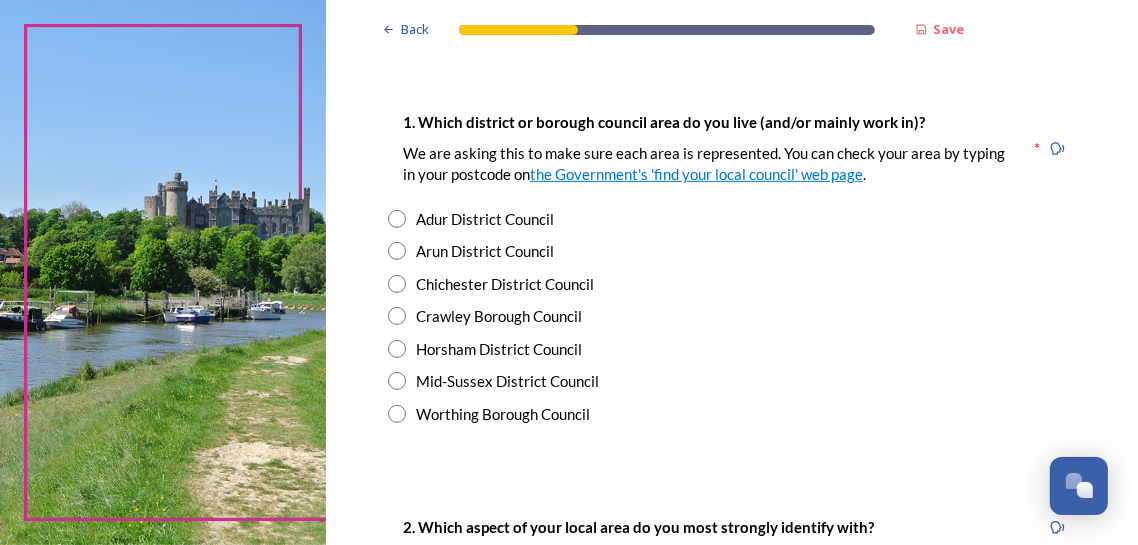 scroll, scrollTop: 375, scrollLeft: 0, axis: vertical 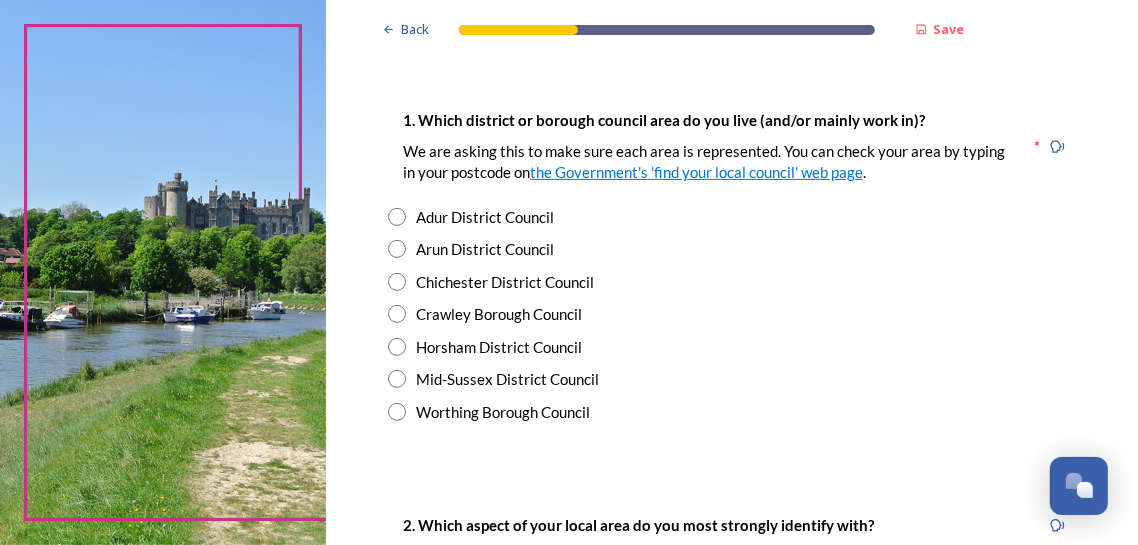 click at bounding box center [397, 282] 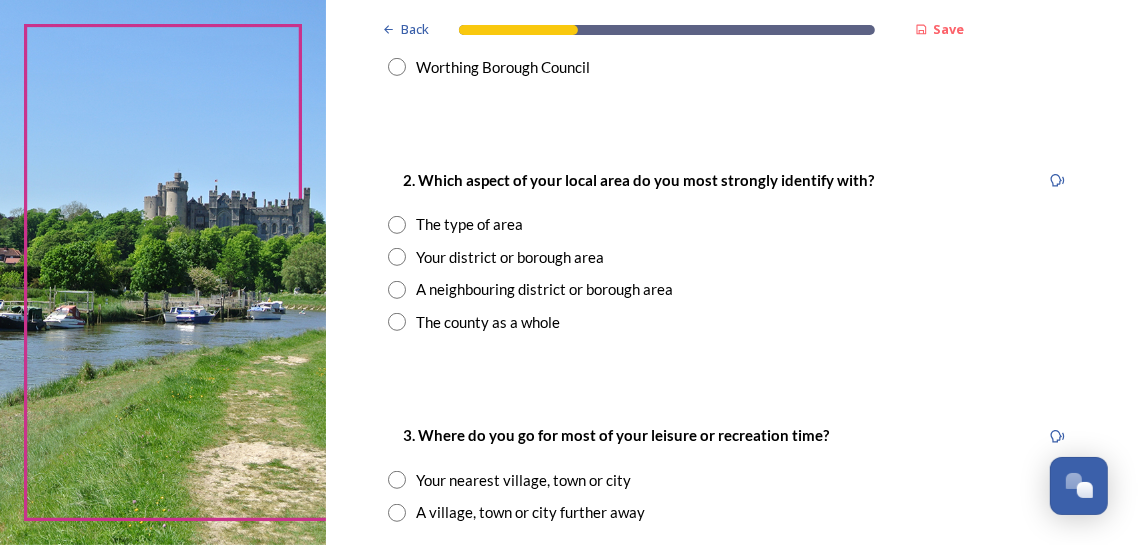 scroll, scrollTop: 723, scrollLeft: 0, axis: vertical 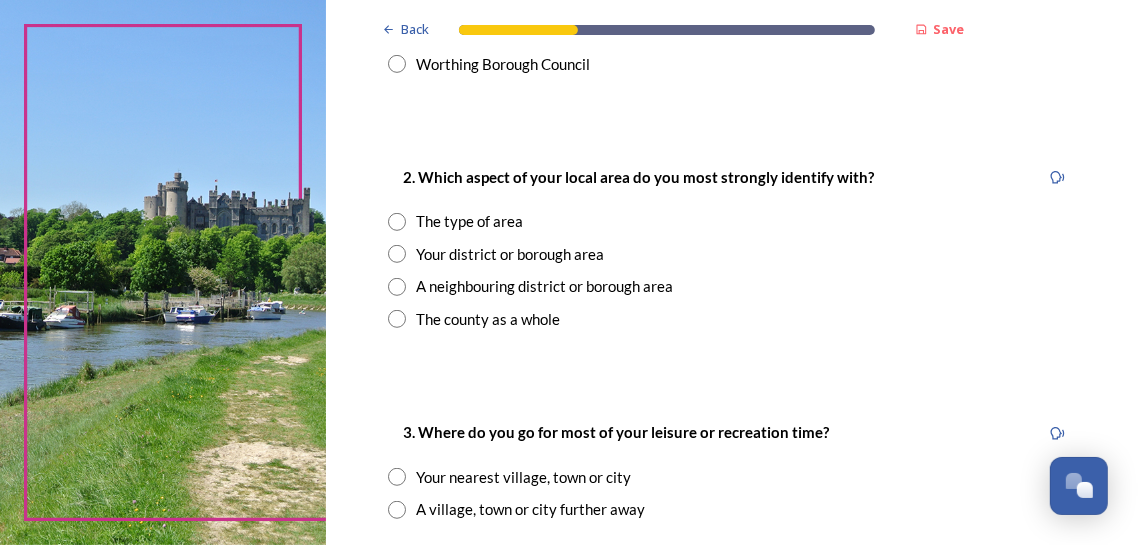 click at bounding box center [397, 254] 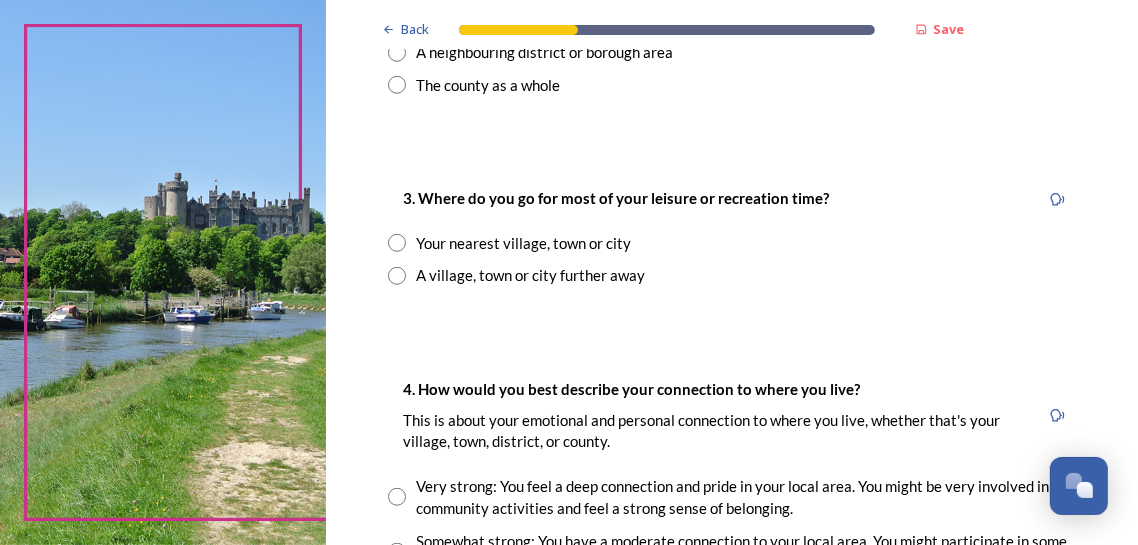 scroll, scrollTop: 982, scrollLeft: 0, axis: vertical 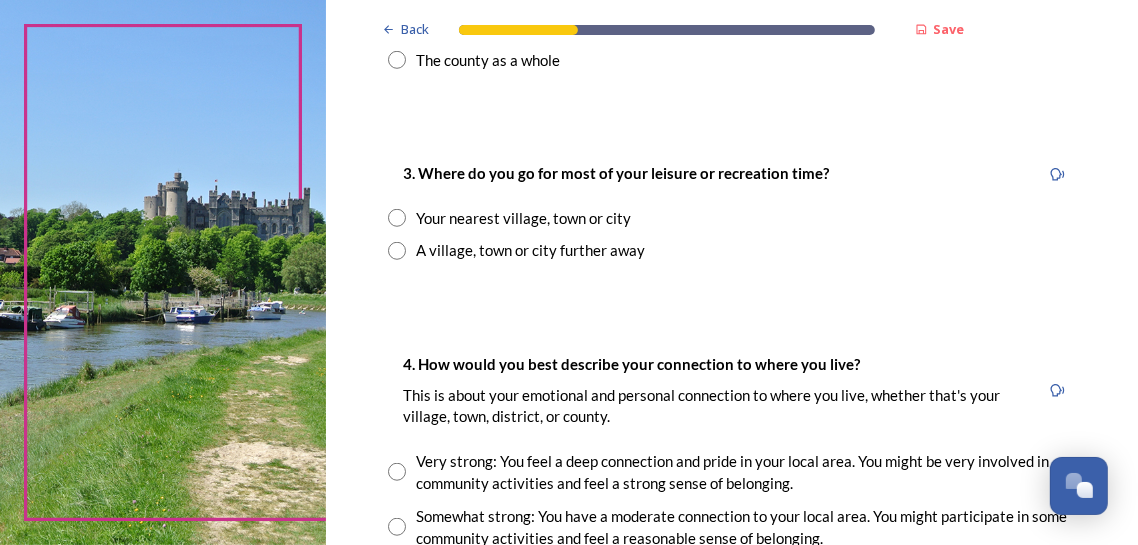 click at bounding box center [397, 218] 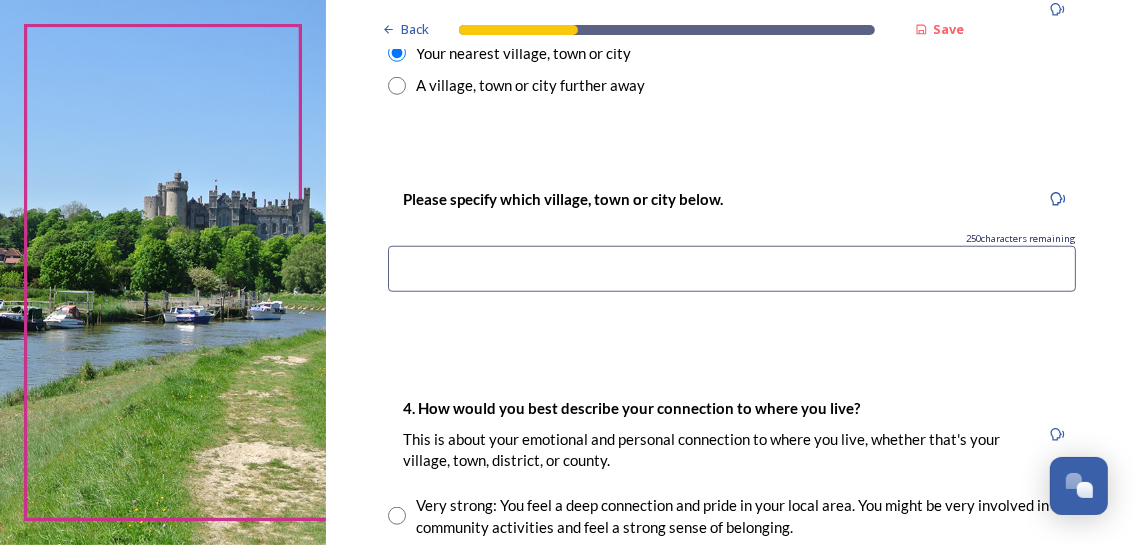 scroll, scrollTop: 1147, scrollLeft: 0, axis: vertical 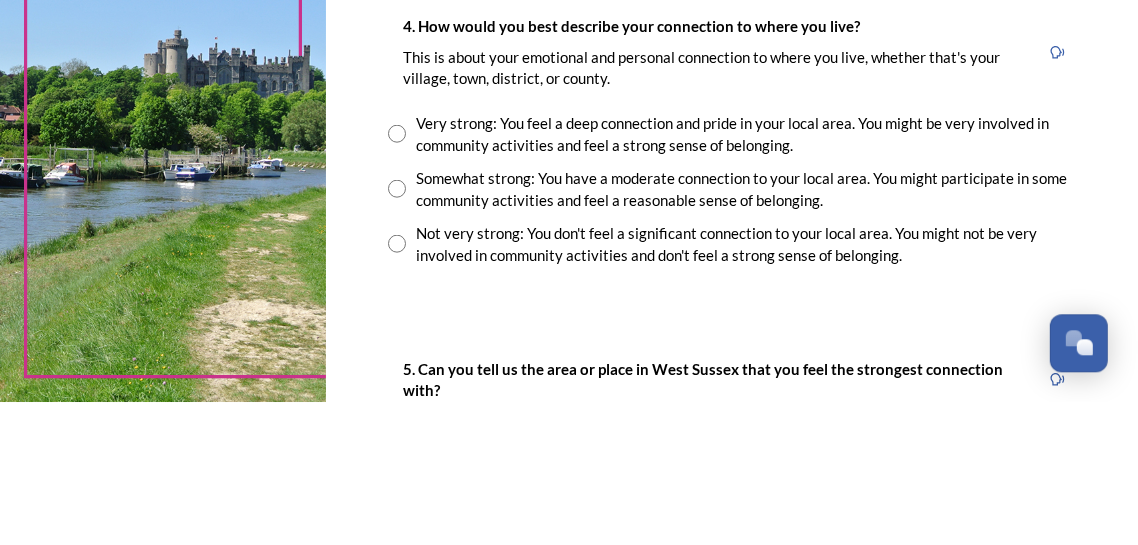type on "Chichester" 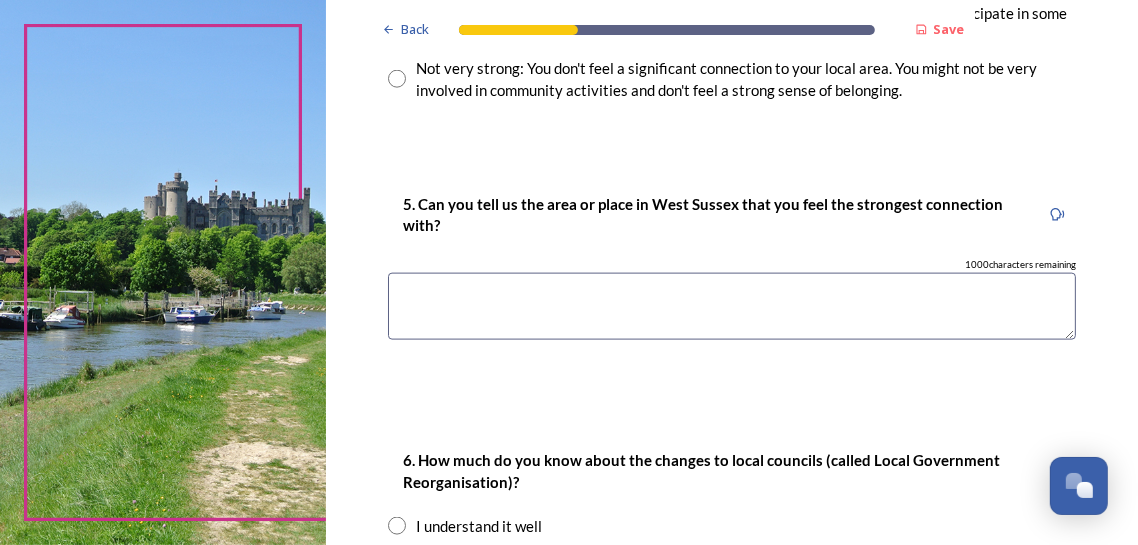 scroll, scrollTop: 1695, scrollLeft: 0, axis: vertical 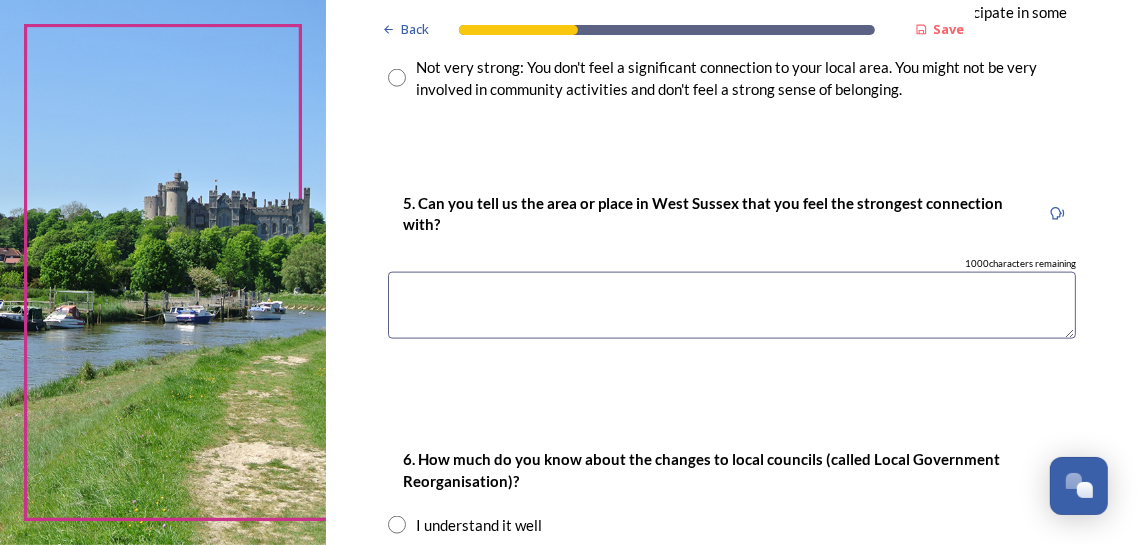 click at bounding box center [732, 305] 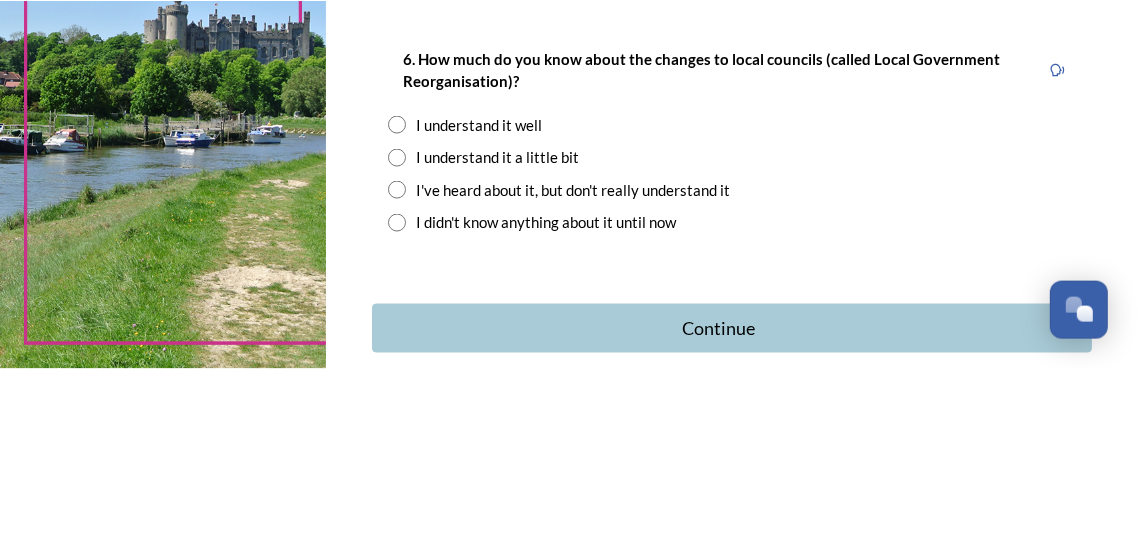 scroll, scrollTop: 1921, scrollLeft: 0, axis: vertical 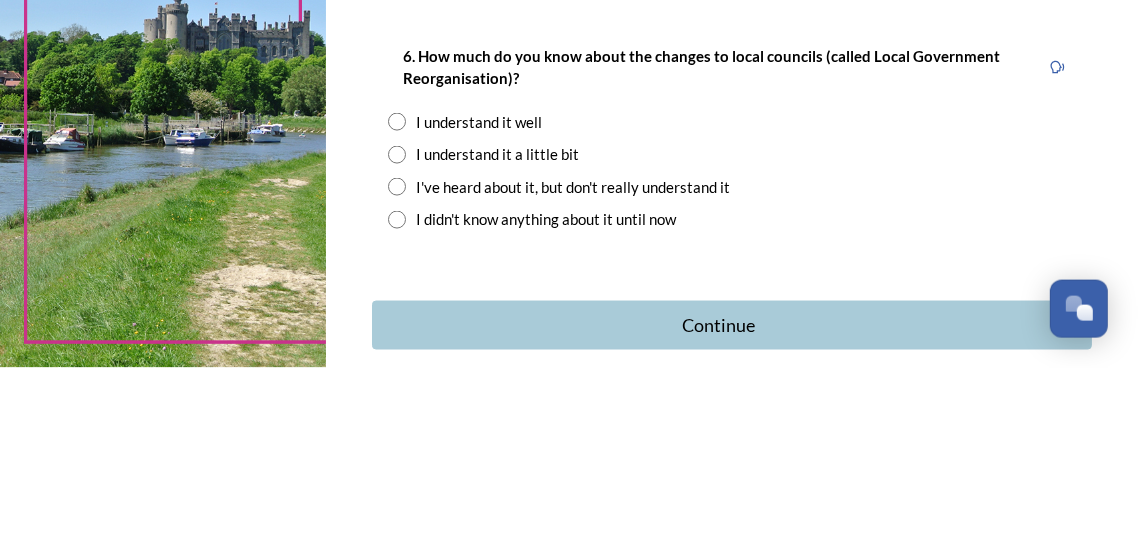 type on "Chichester" 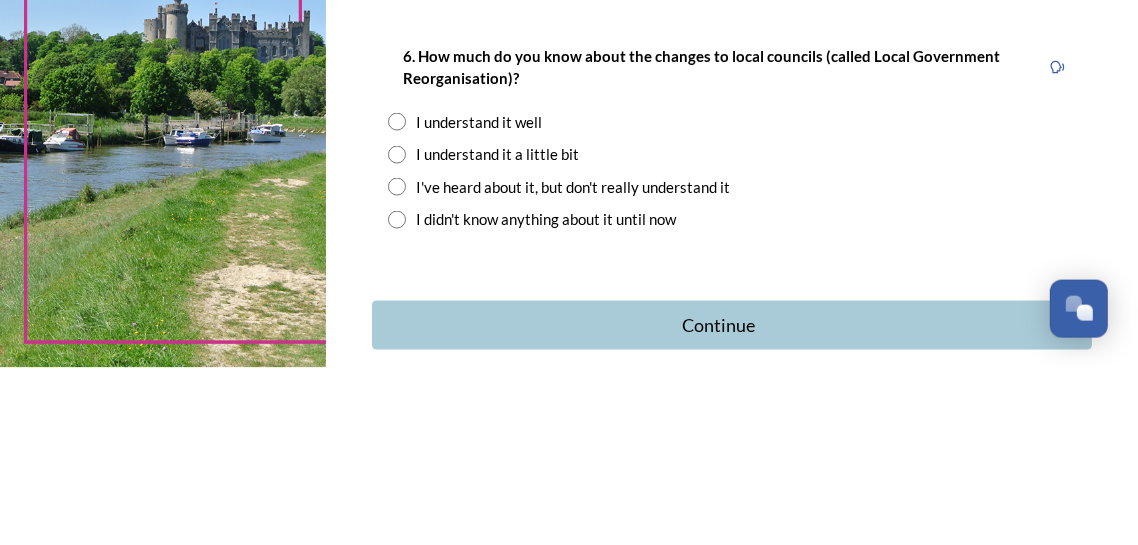 radio on "true" 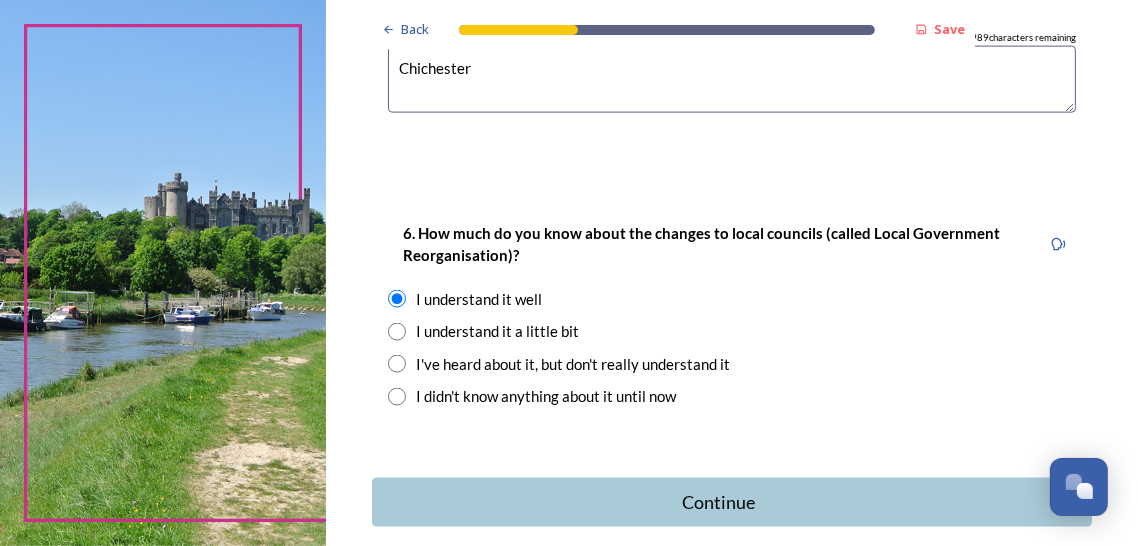 scroll, scrollTop: 1920, scrollLeft: 0, axis: vertical 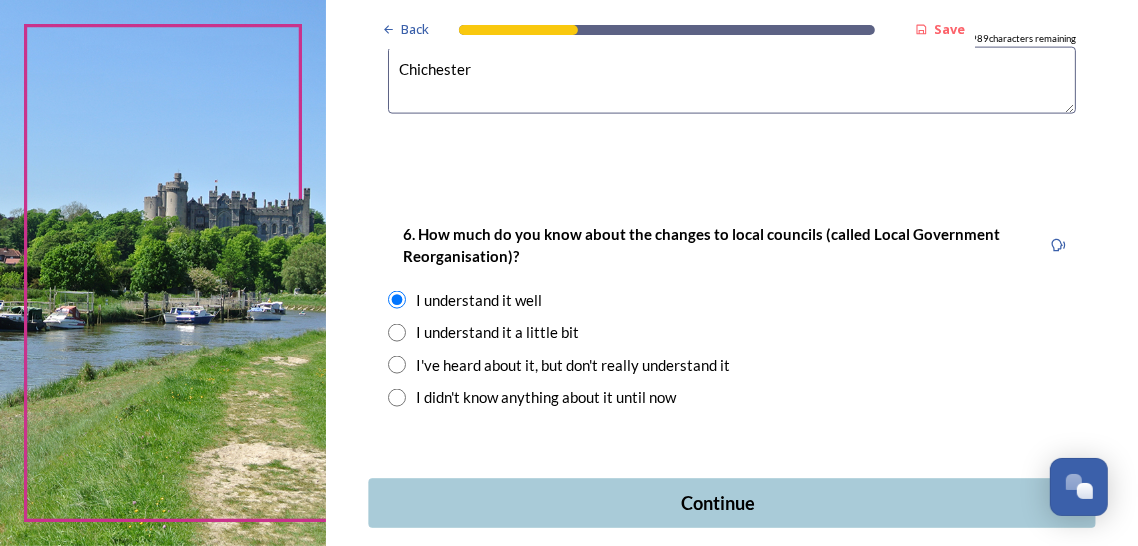 click on "Continue" at bounding box center [732, 503] 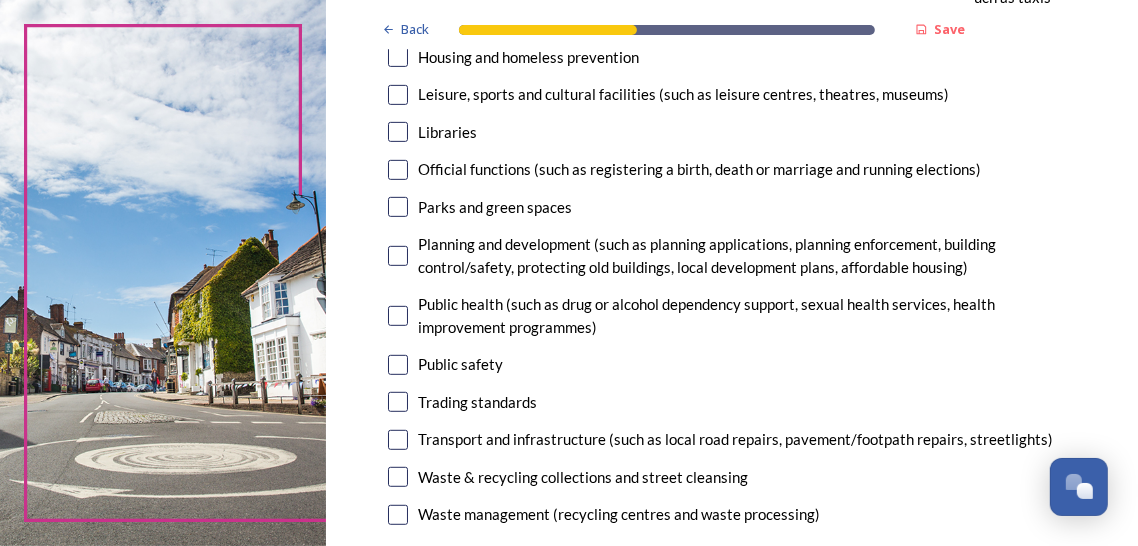 scroll, scrollTop: 596, scrollLeft: 0, axis: vertical 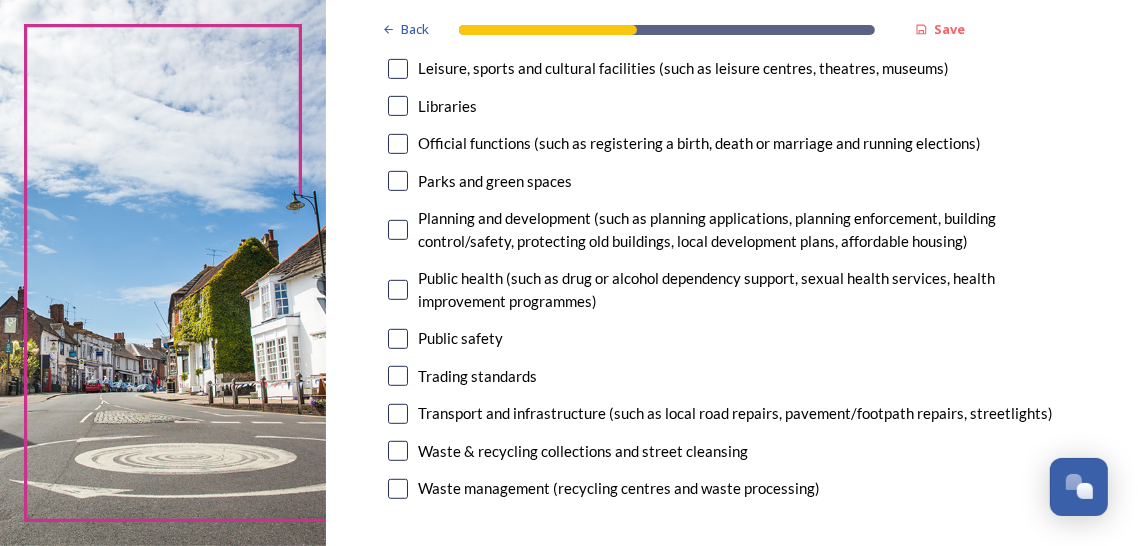 click at bounding box center (398, 414) 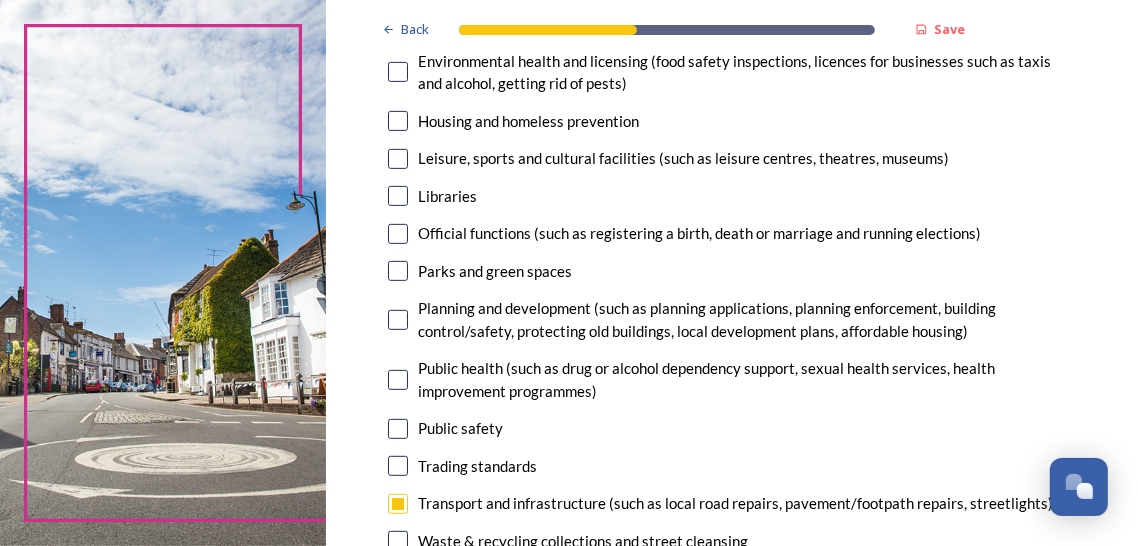 scroll, scrollTop: 504, scrollLeft: 0, axis: vertical 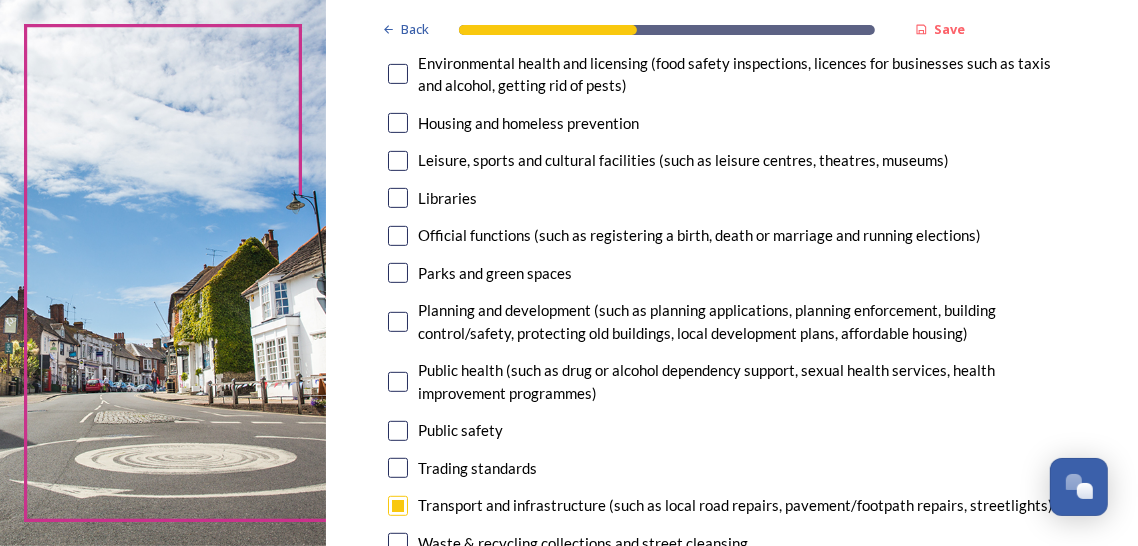 click at bounding box center [398, 322] 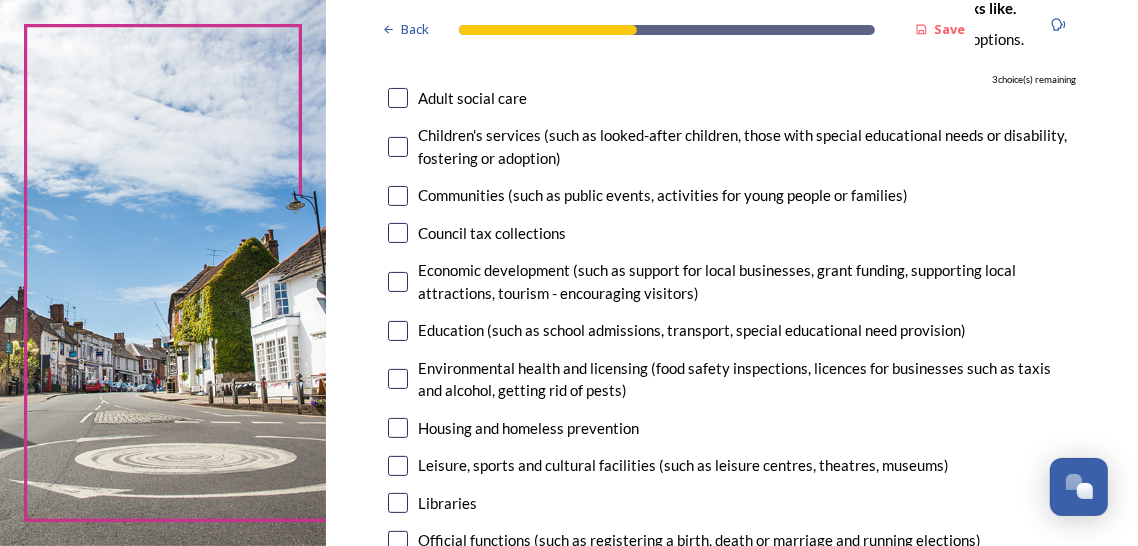 scroll, scrollTop: 200, scrollLeft: 0, axis: vertical 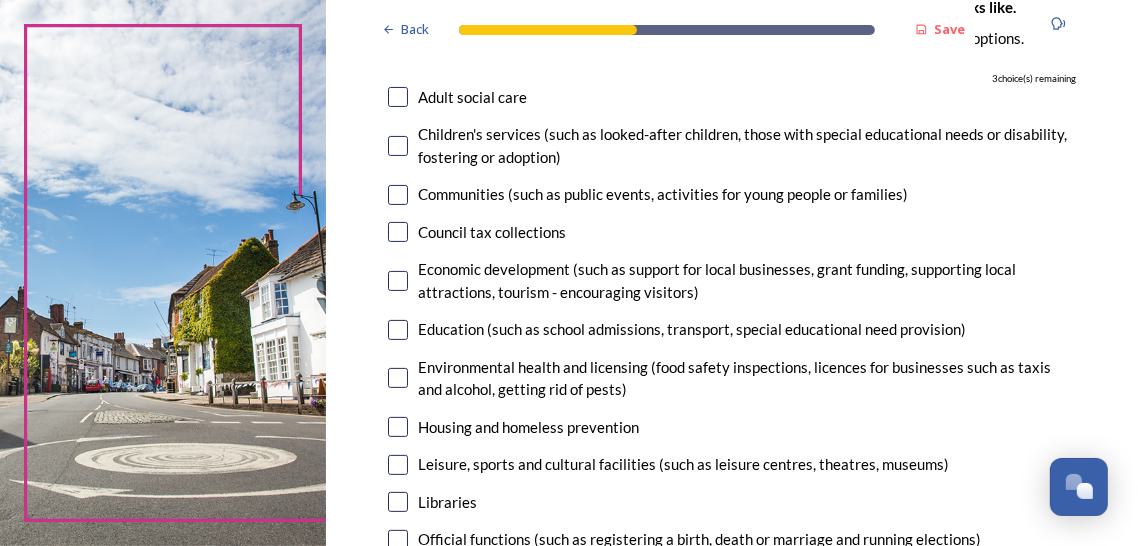 click at bounding box center [398, 97] 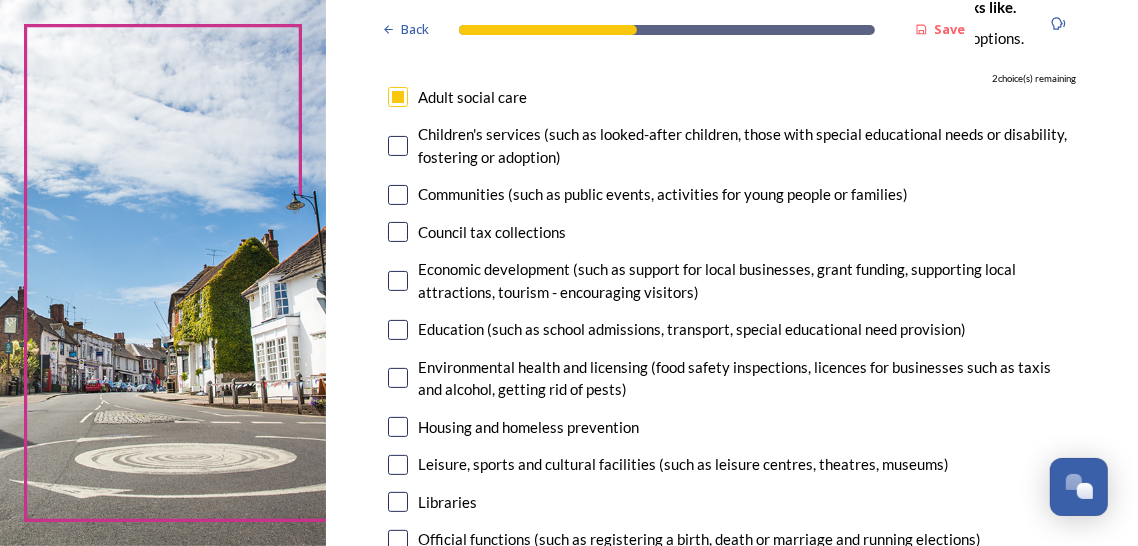 click at bounding box center [398, 97] 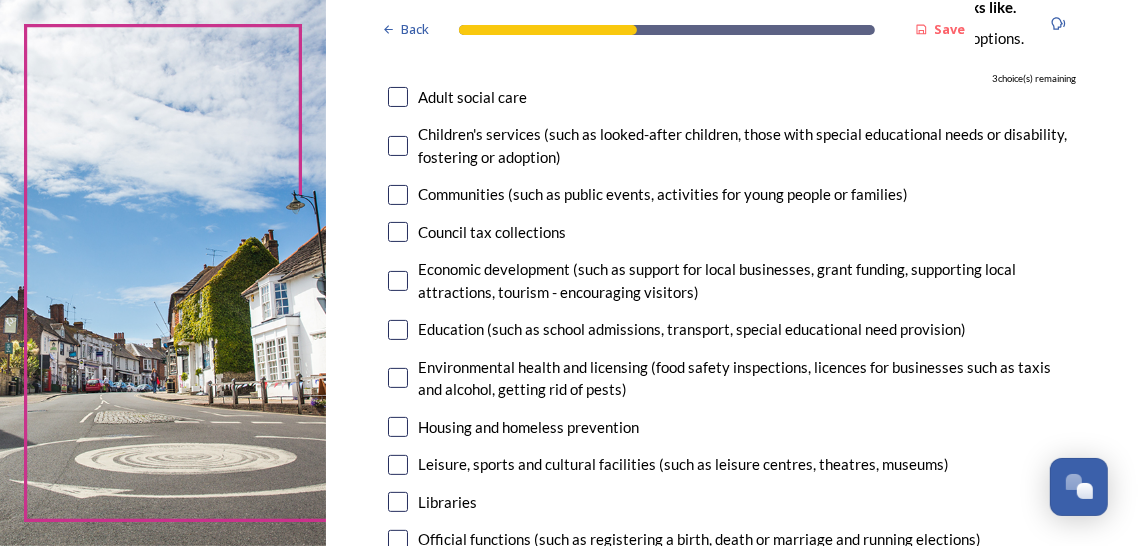 click at bounding box center [398, 146] 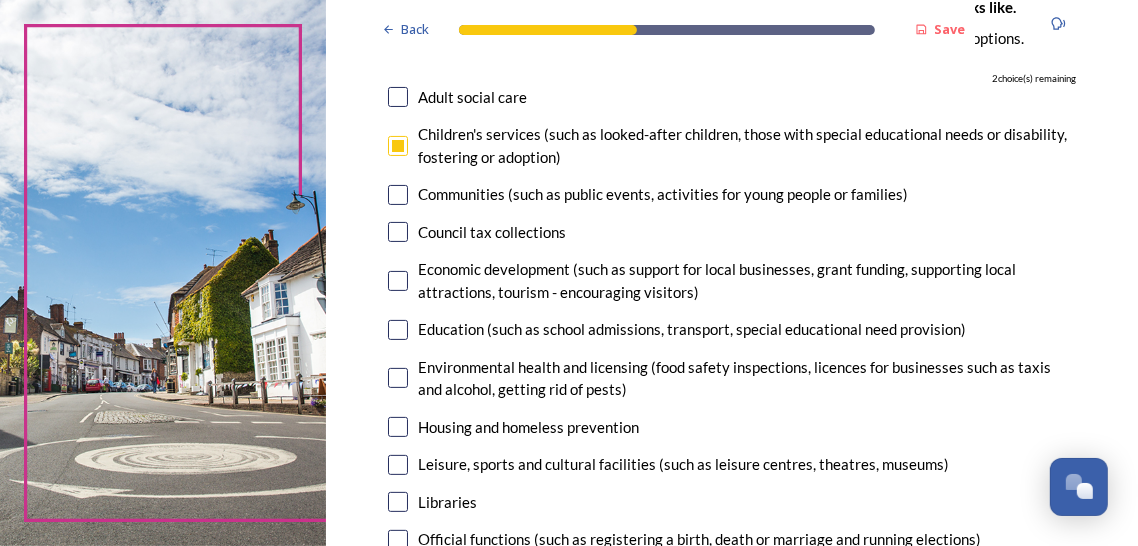 click at bounding box center [398, 281] 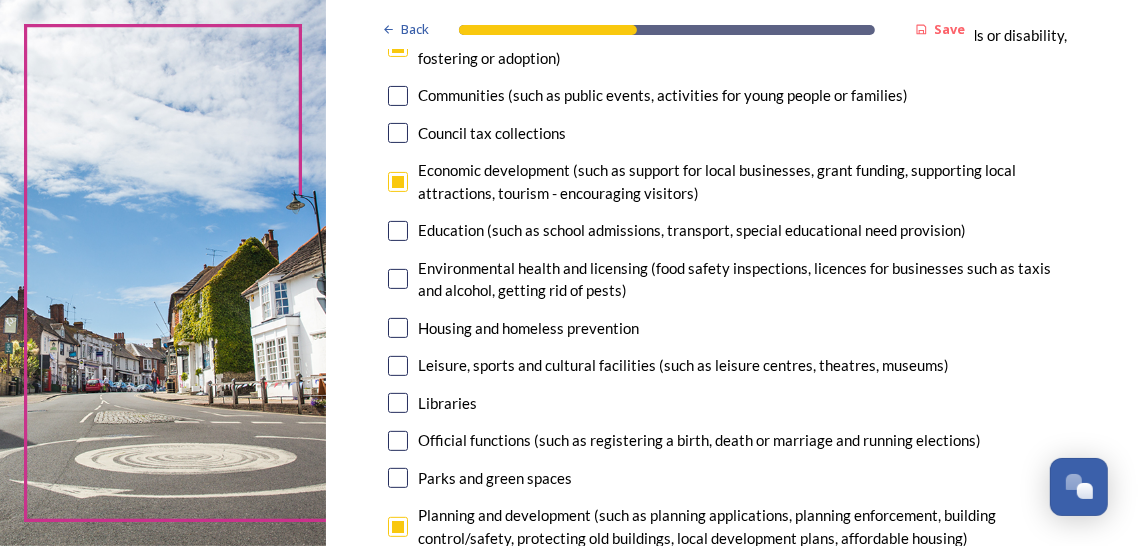 scroll, scrollTop: 302, scrollLeft: 0, axis: vertical 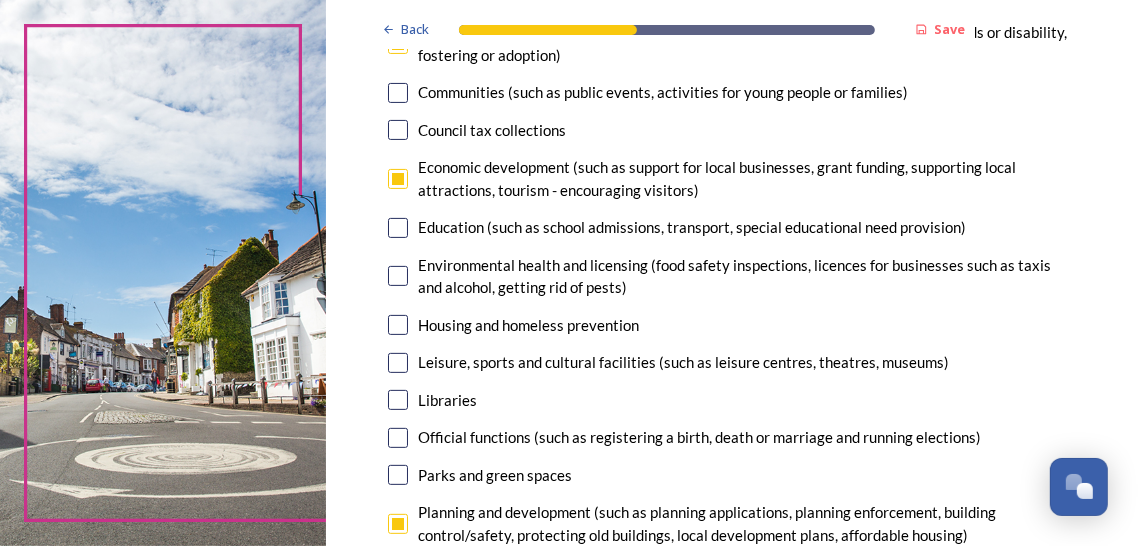 click at bounding box center (398, 363) 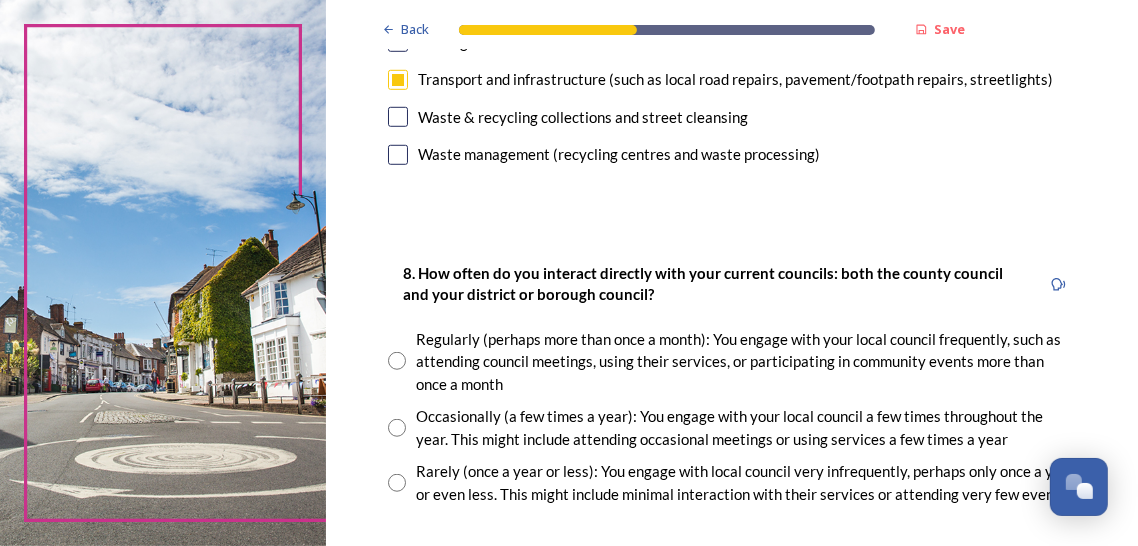scroll, scrollTop: 929, scrollLeft: 0, axis: vertical 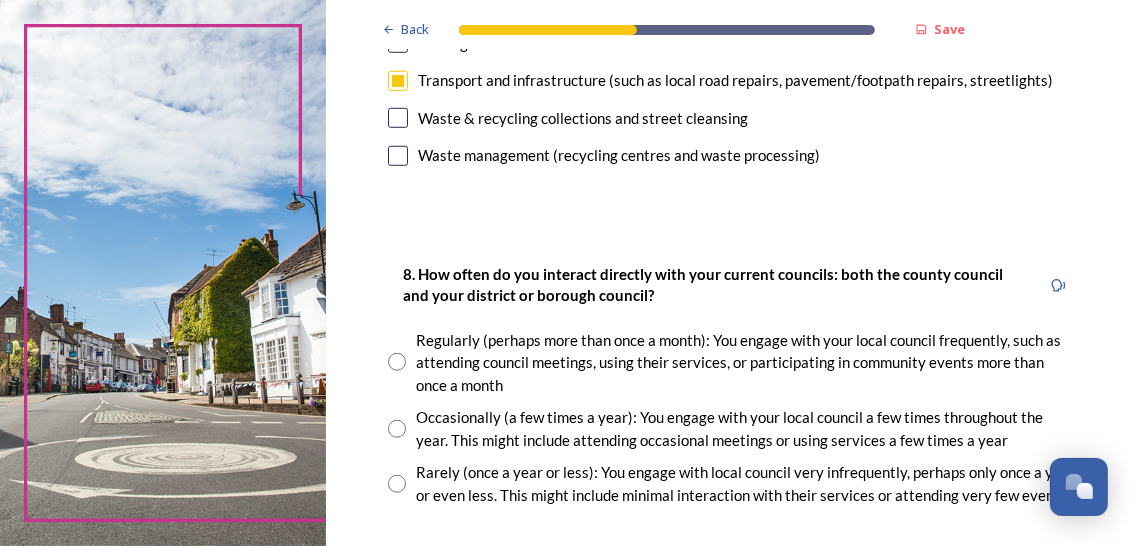 click at bounding box center [397, 362] 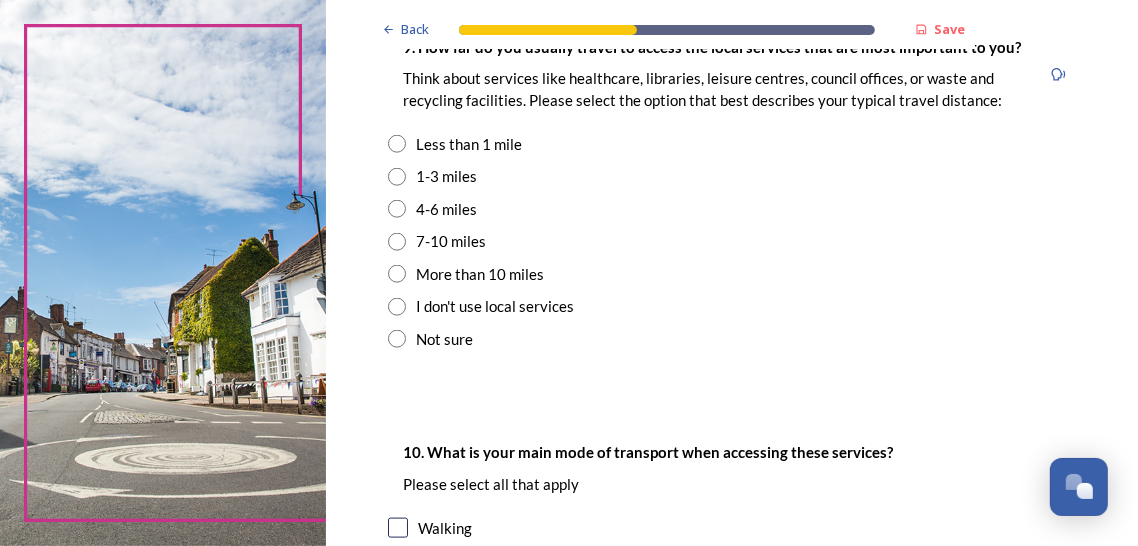 scroll, scrollTop: 1492, scrollLeft: 0, axis: vertical 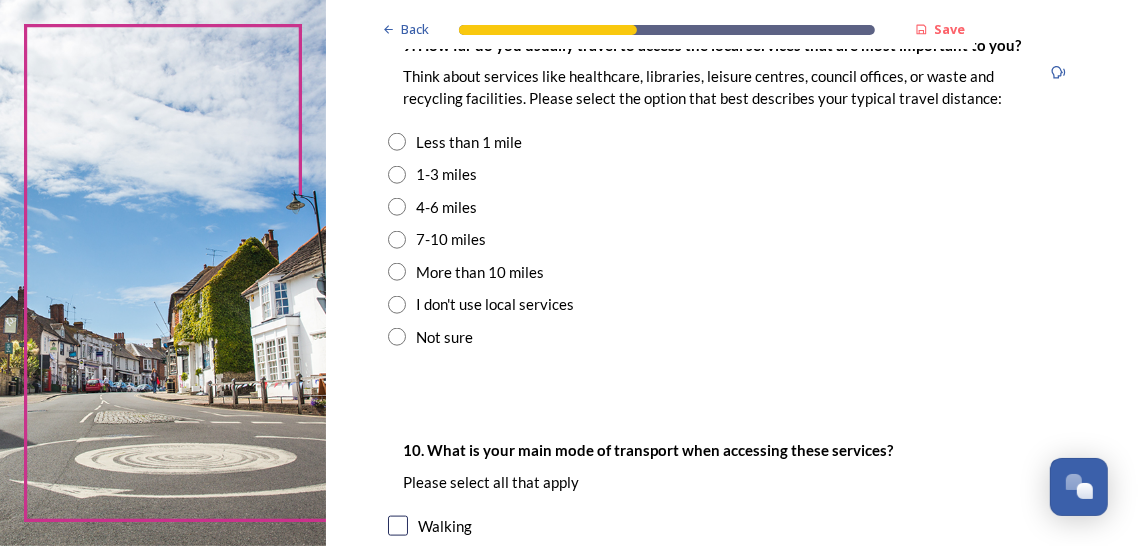 click at bounding box center [397, 175] 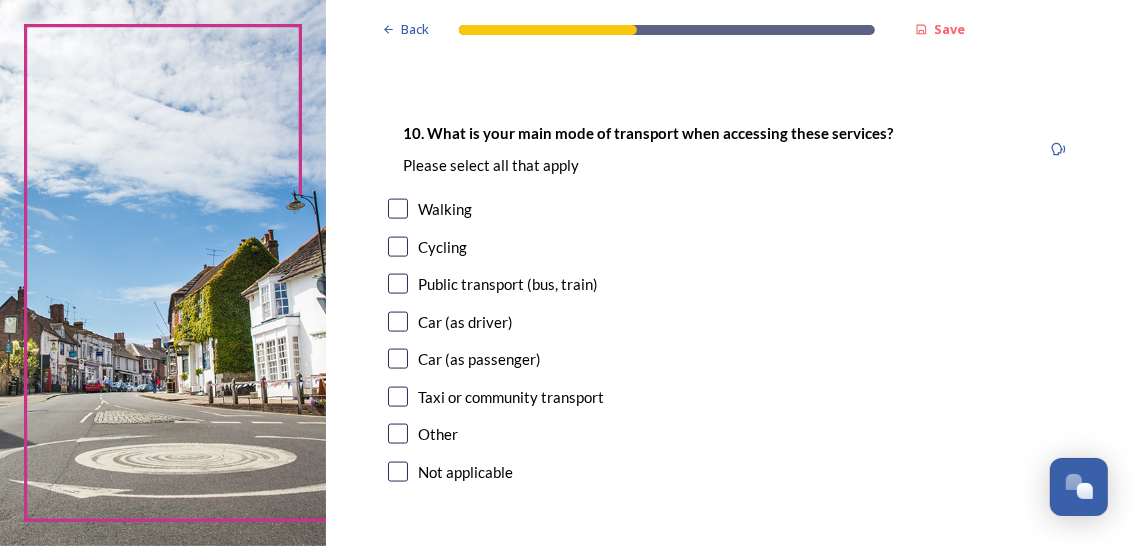scroll, scrollTop: 1812, scrollLeft: 0, axis: vertical 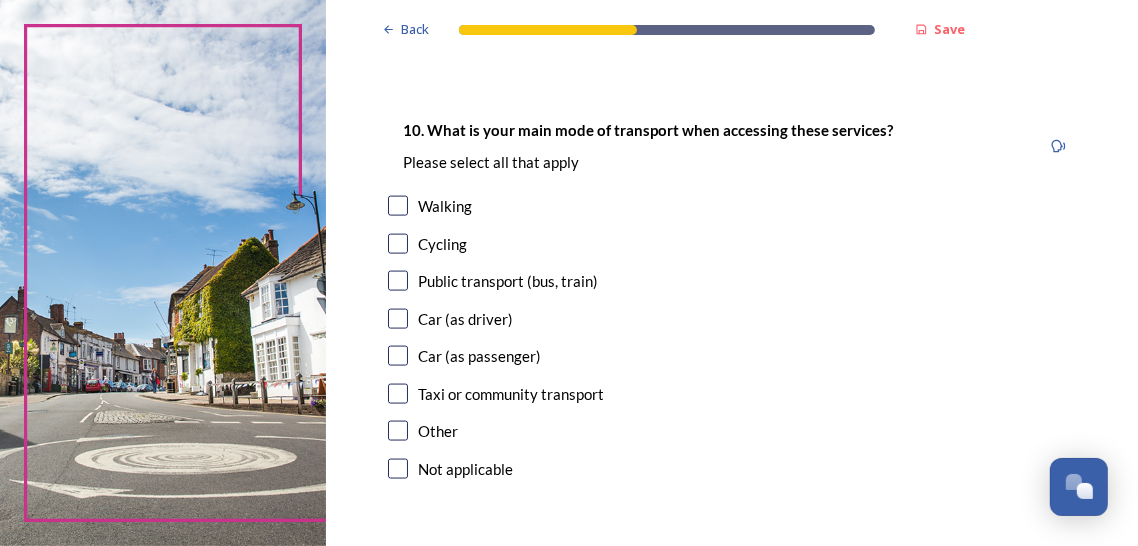 click at bounding box center [398, 206] 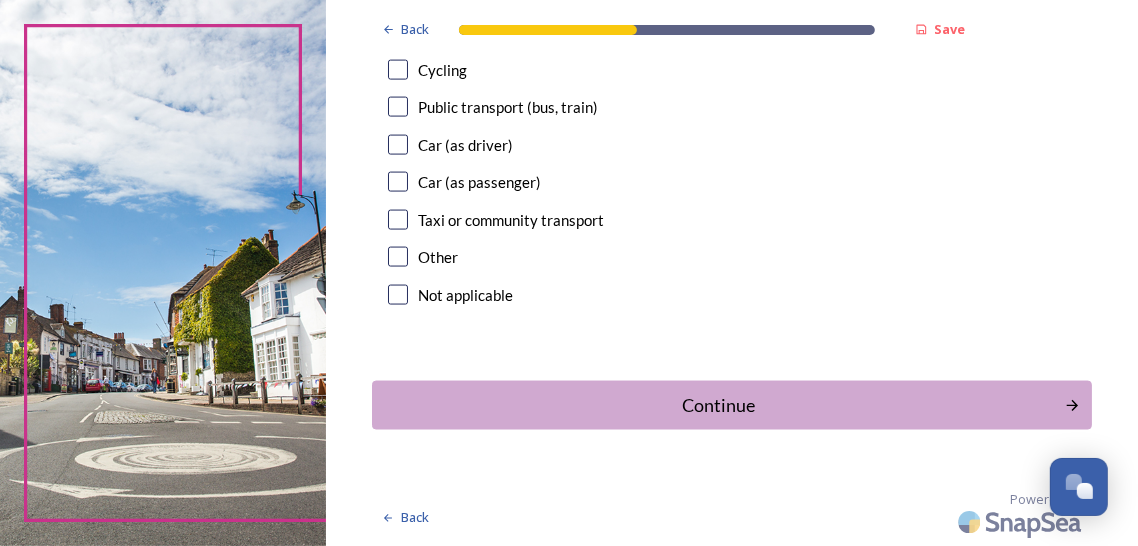 scroll, scrollTop: 2021, scrollLeft: 0, axis: vertical 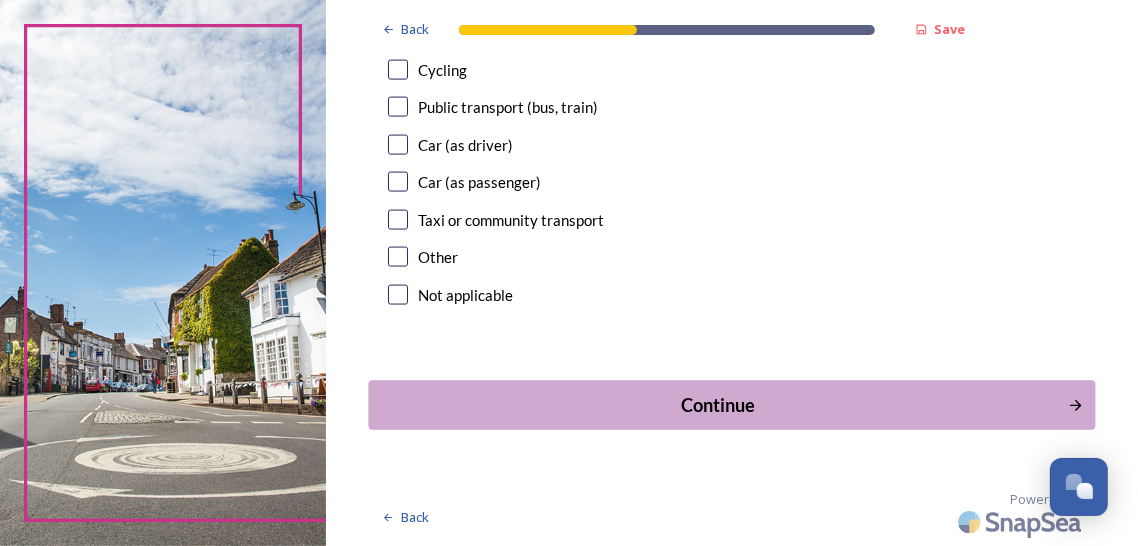 click on "Continue" at bounding box center (732, 405) 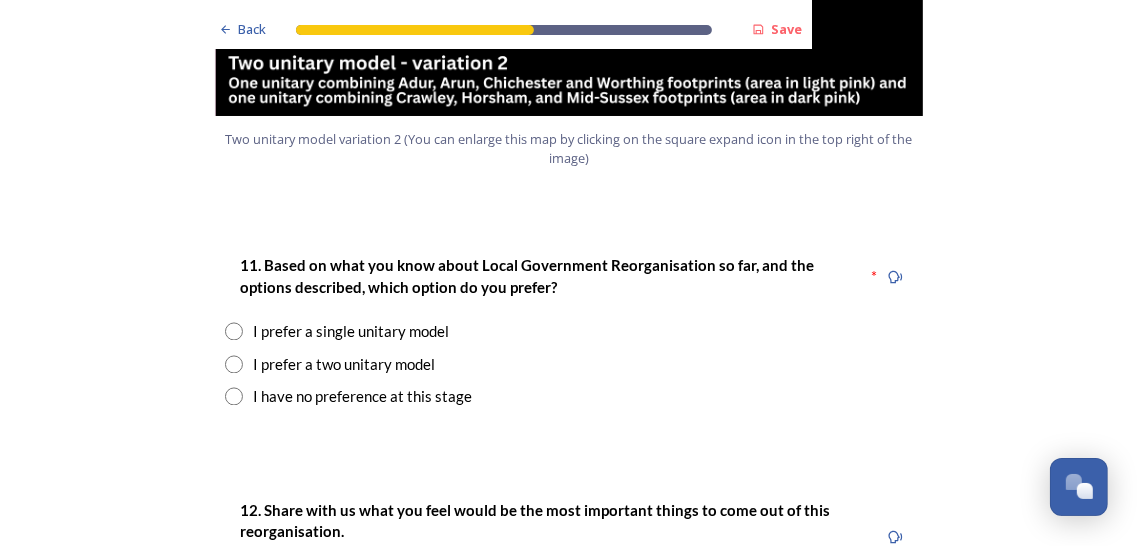 scroll, scrollTop: 2488, scrollLeft: 0, axis: vertical 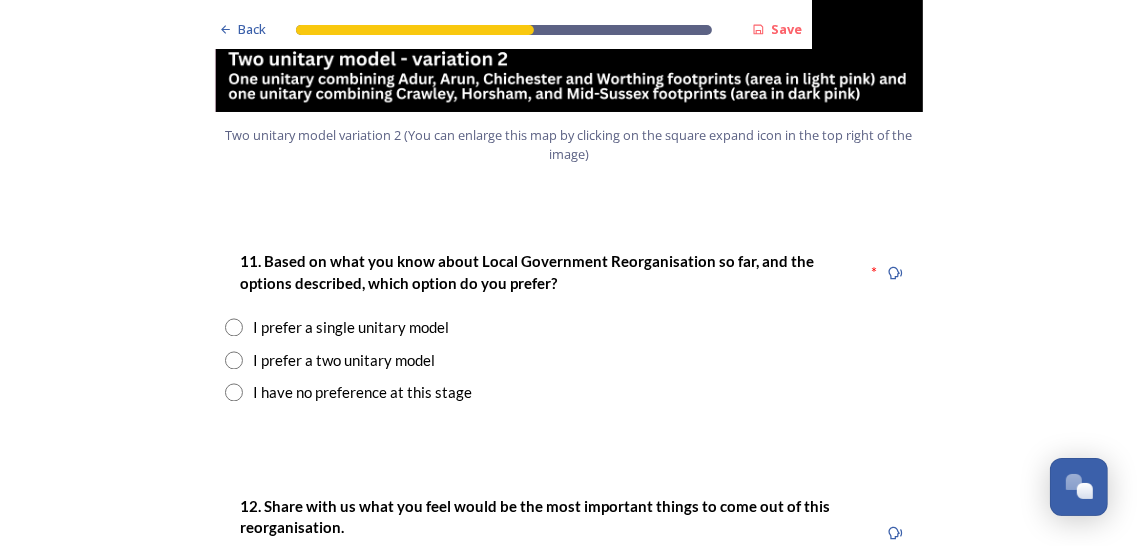 click at bounding box center (234, 328) 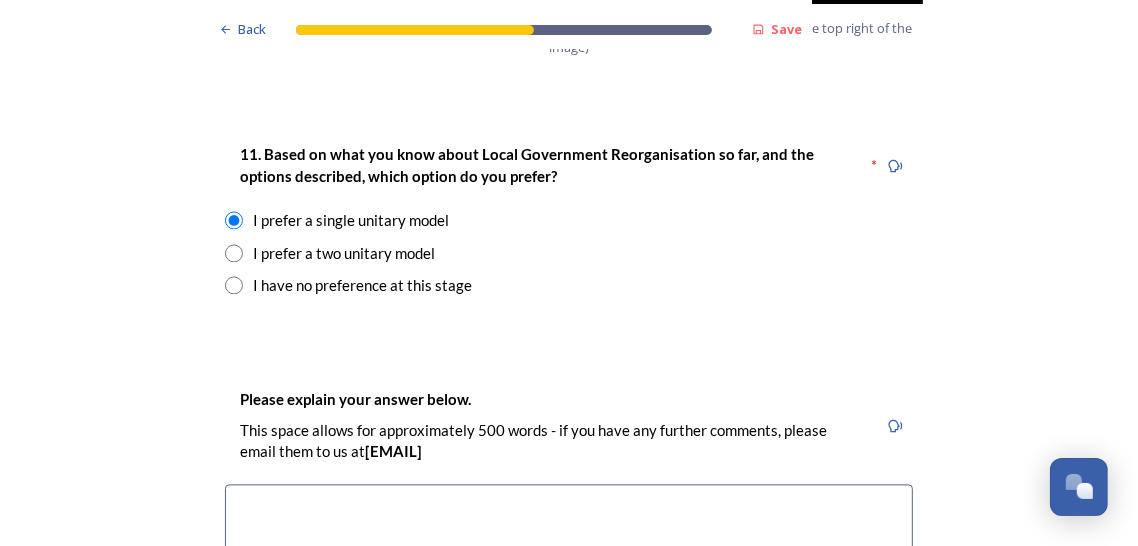 scroll, scrollTop: 2597, scrollLeft: 0, axis: vertical 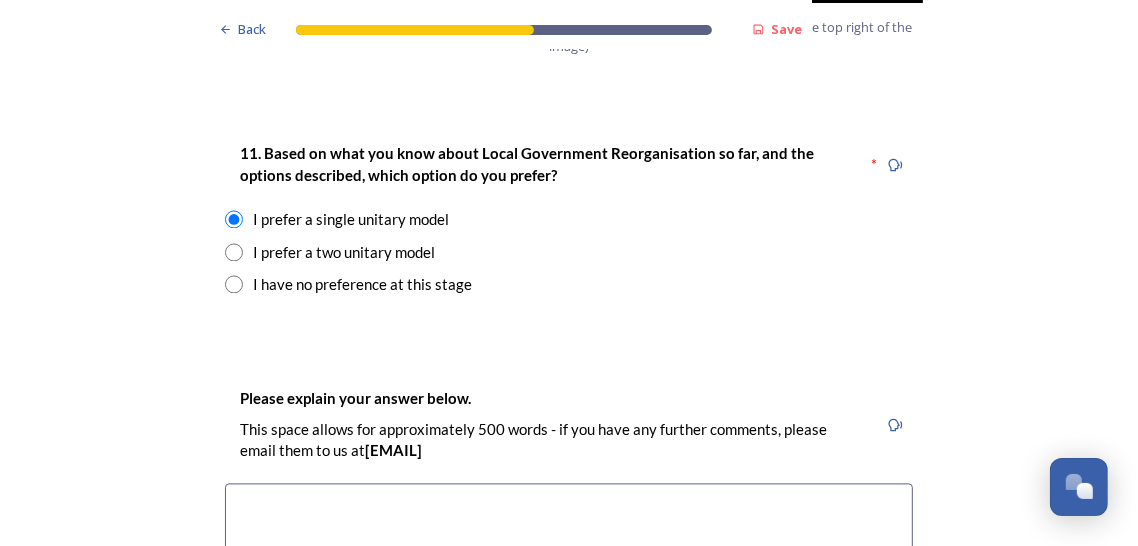 click at bounding box center [569, 595] 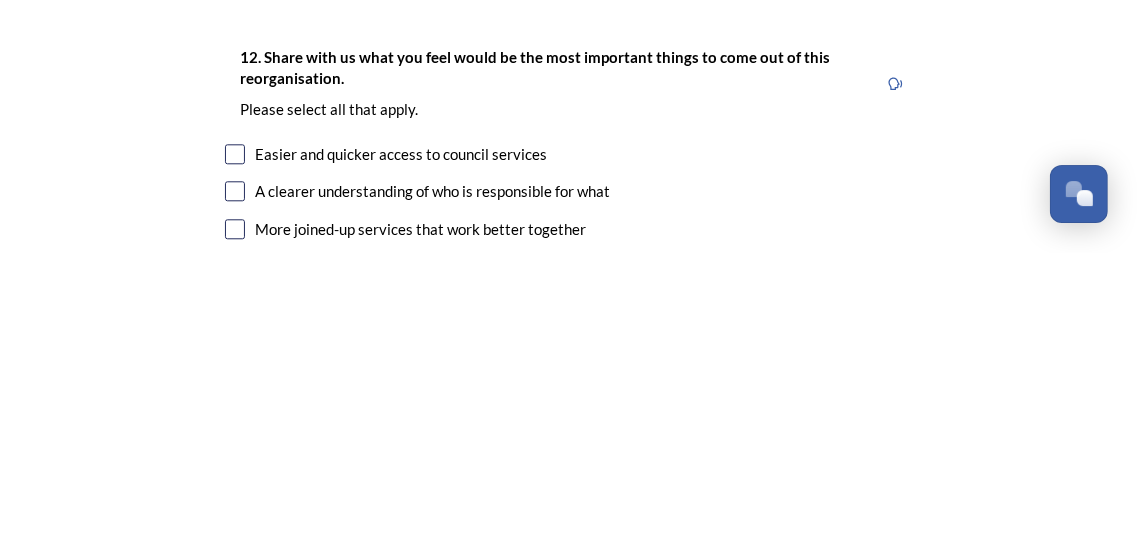 scroll, scrollTop: 3076, scrollLeft: 0, axis: vertical 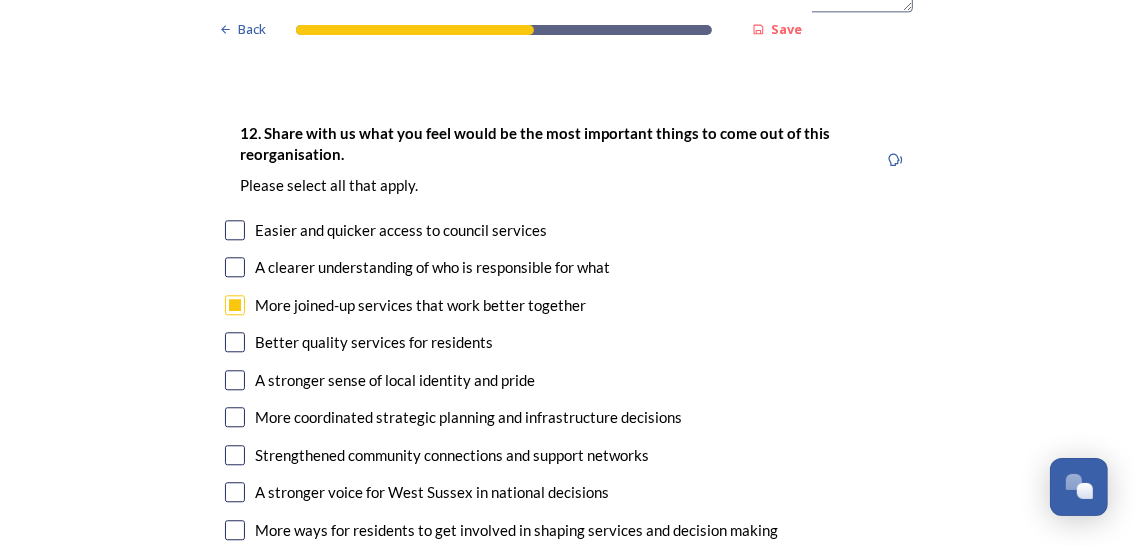click at bounding box center [235, 417] 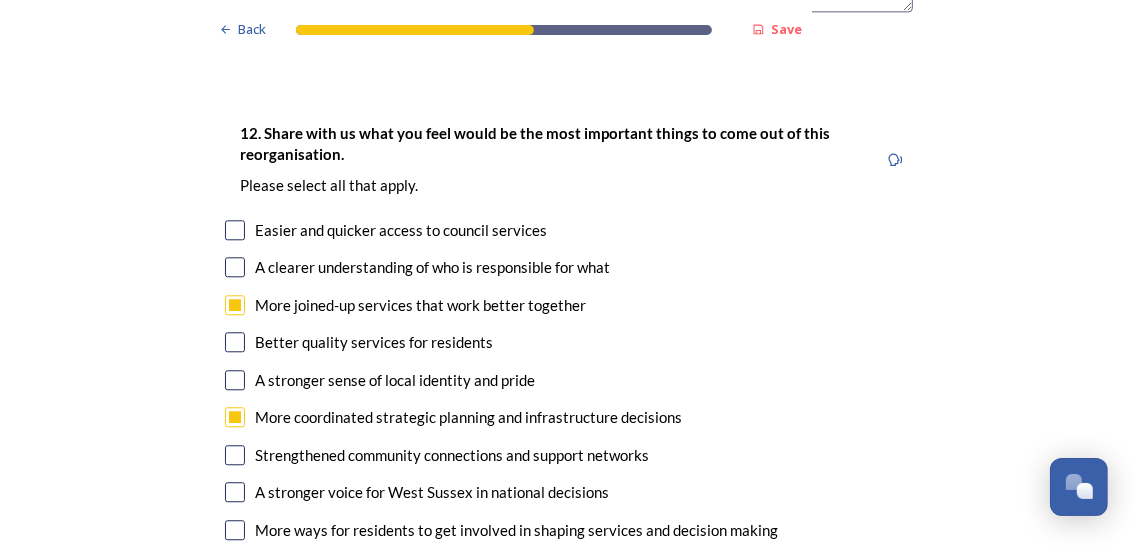 click at bounding box center (235, 567) 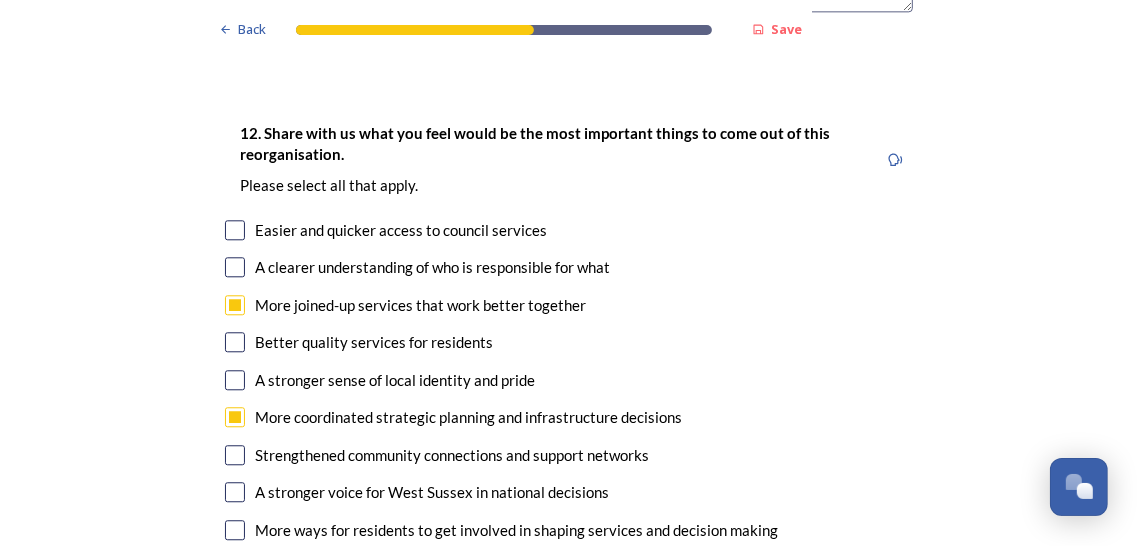 click at bounding box center [235, 267] 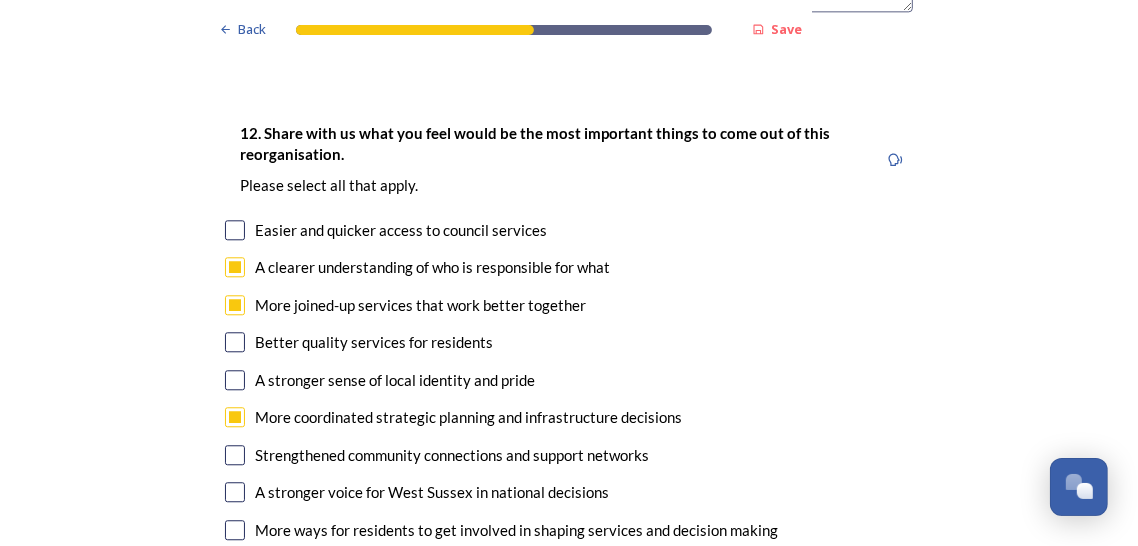 click at bounding box center (235, 342) 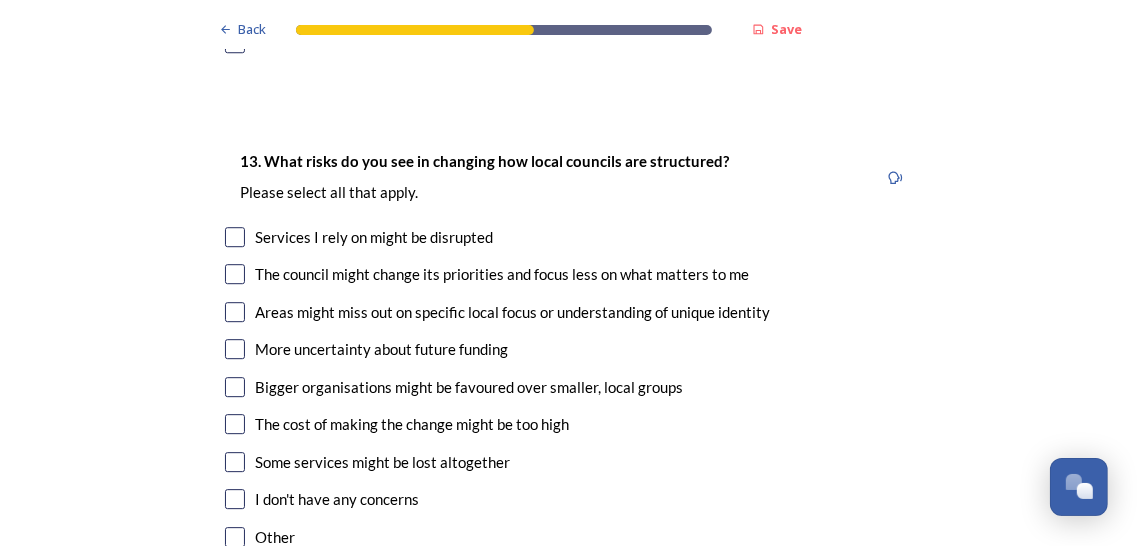 scroll, scrollTop: 3856, scrollLeft: 0, axis: vertical 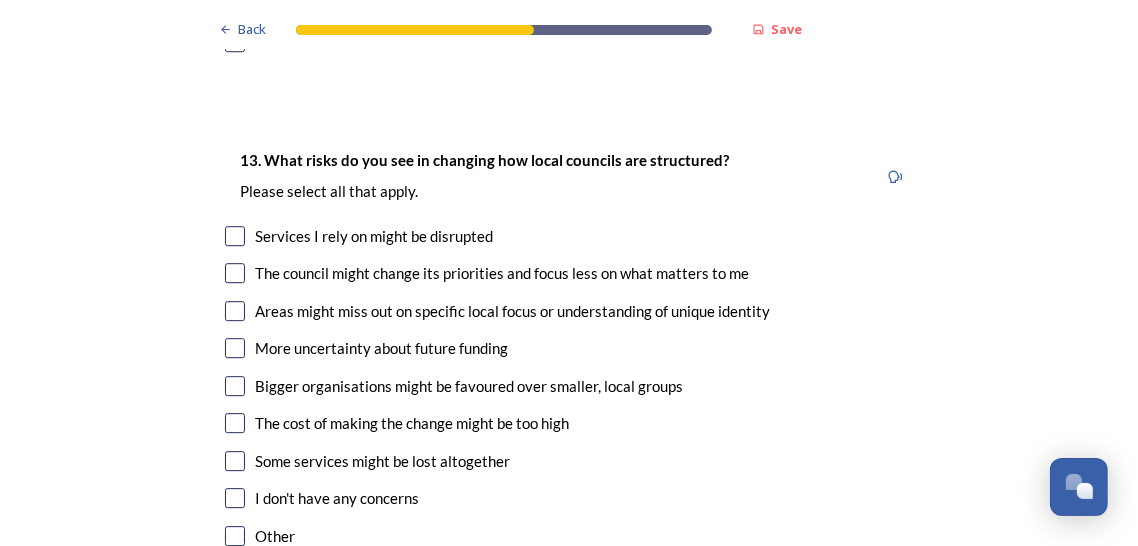 click at bounding box center [235, 498] 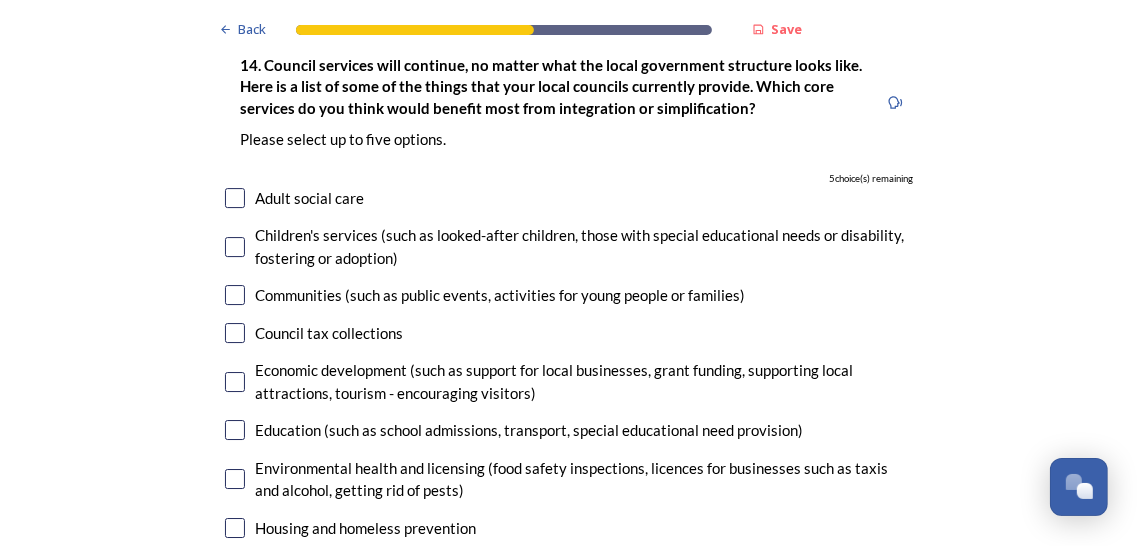 scroll, scrollTop: 4446, scrollLeft: 0, axis: vertical 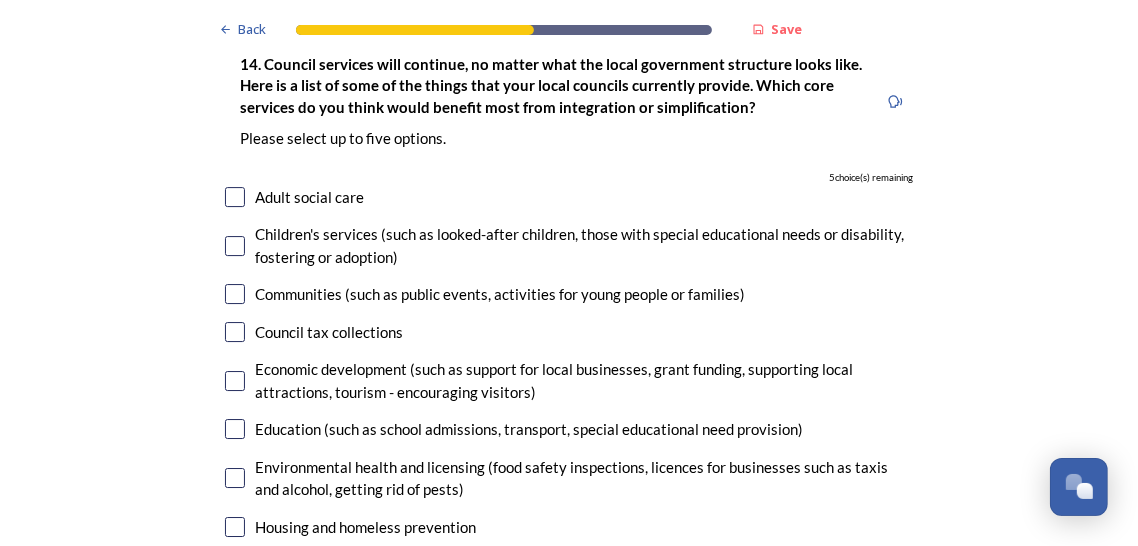 click at bounding box center [235, 246] 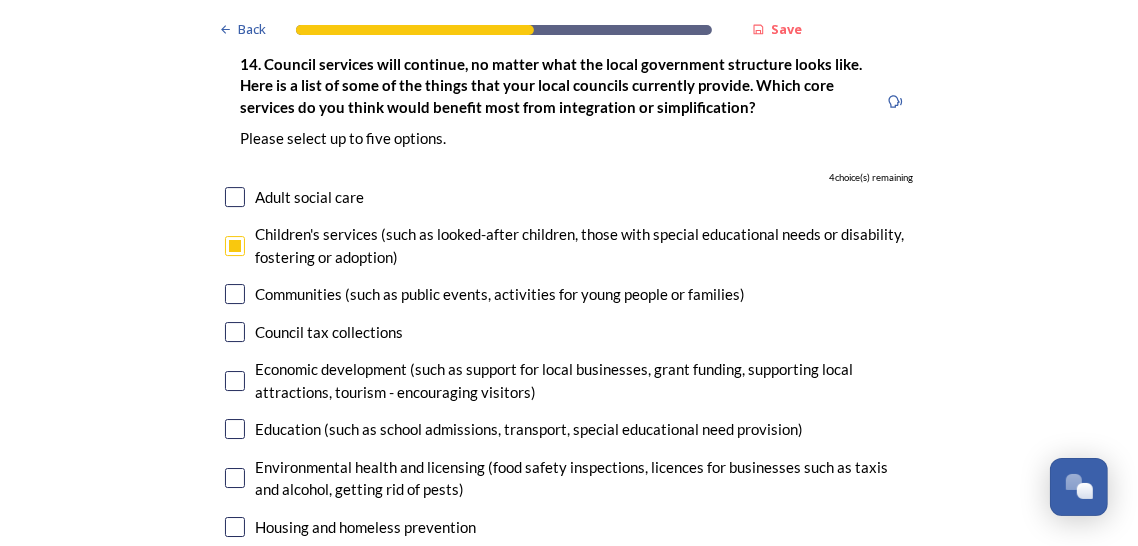 click at bounding box center [235, 381] 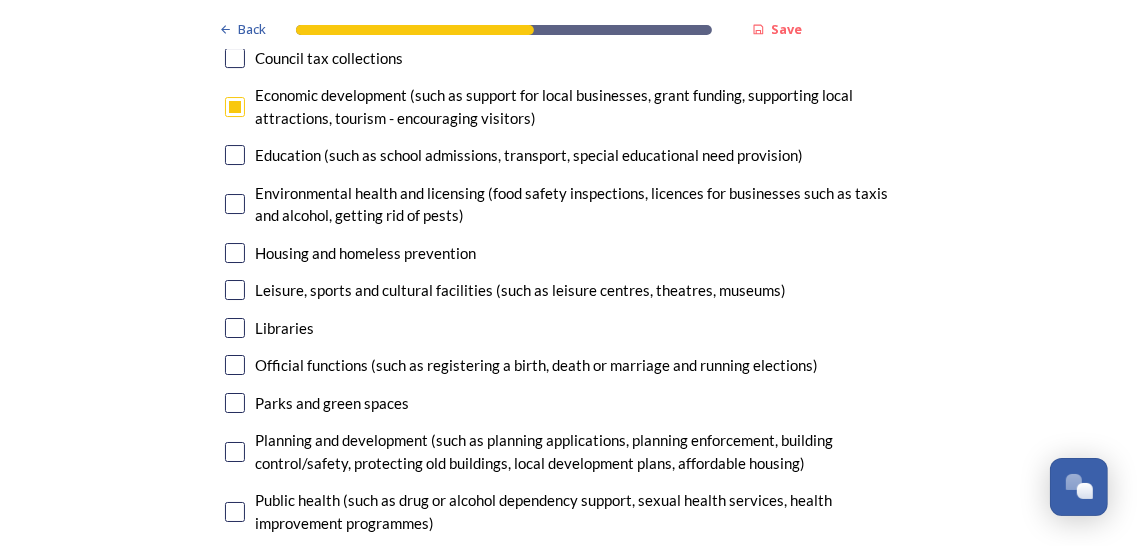 scroll, scrollTop: 4733, scrollLeft: 0, axis: vertical 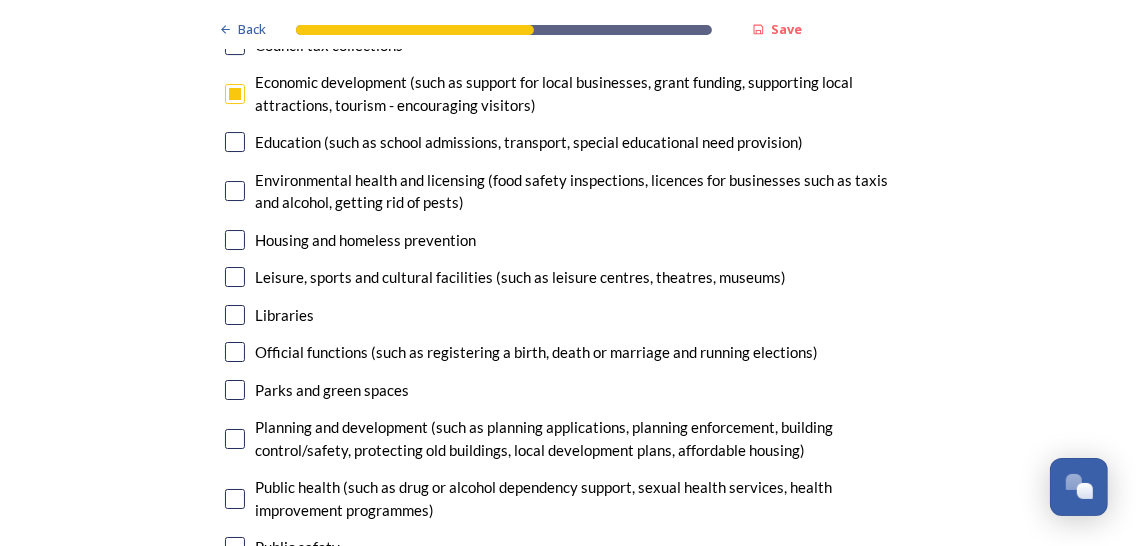 click at bounding box center [235, 240] 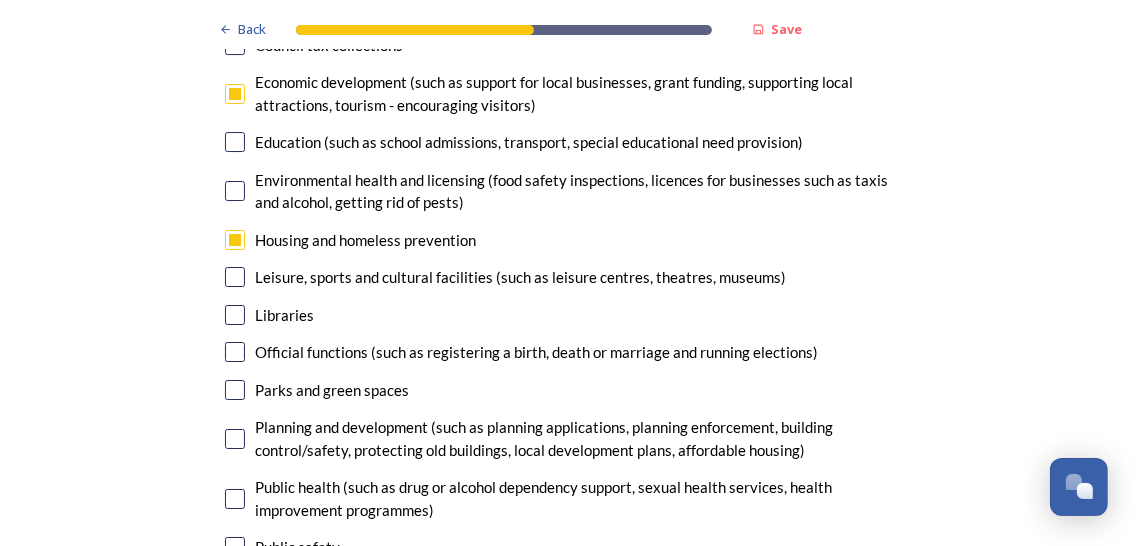 click at bounding box center (235, 439) 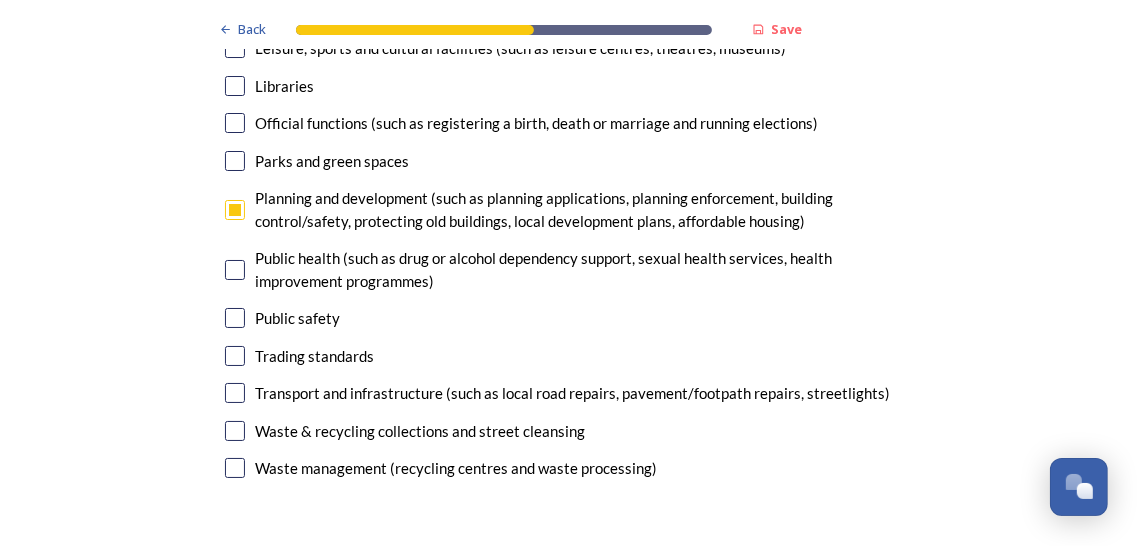 scroll, scrollTop: 4967, scrollLeft: 0, axis: vertical 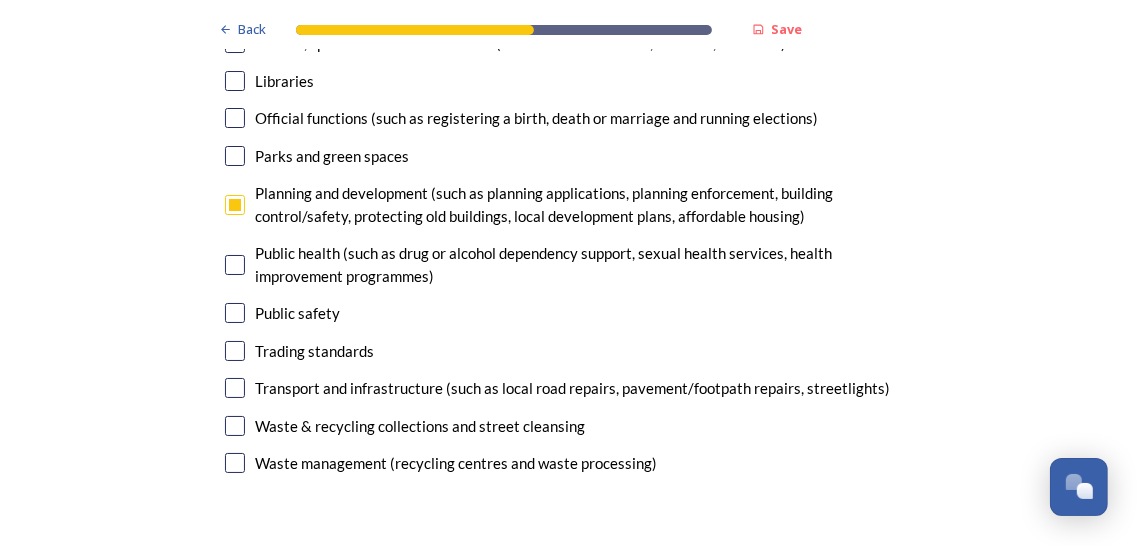 click at bounding box center (235, 388) 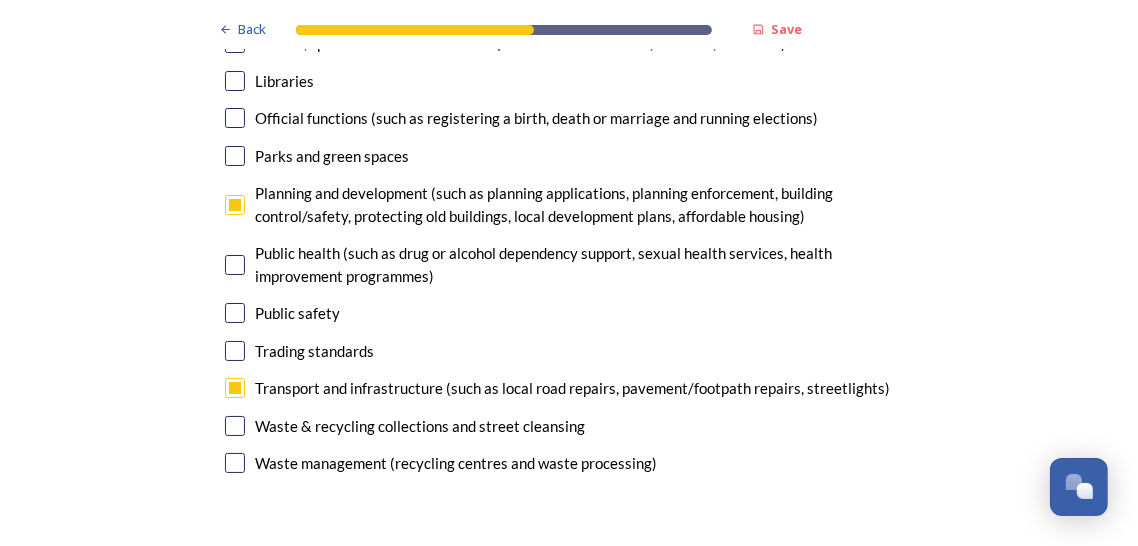 click at bounding box center [235, 313] 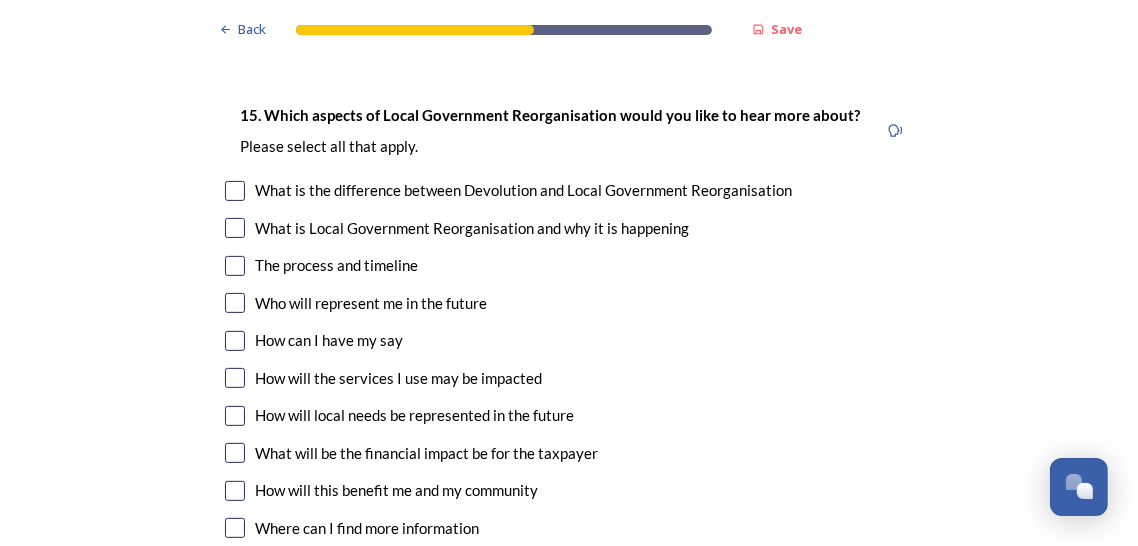 scroll, scrollTop: 5436, scrollLeft: 0, axis: vertical 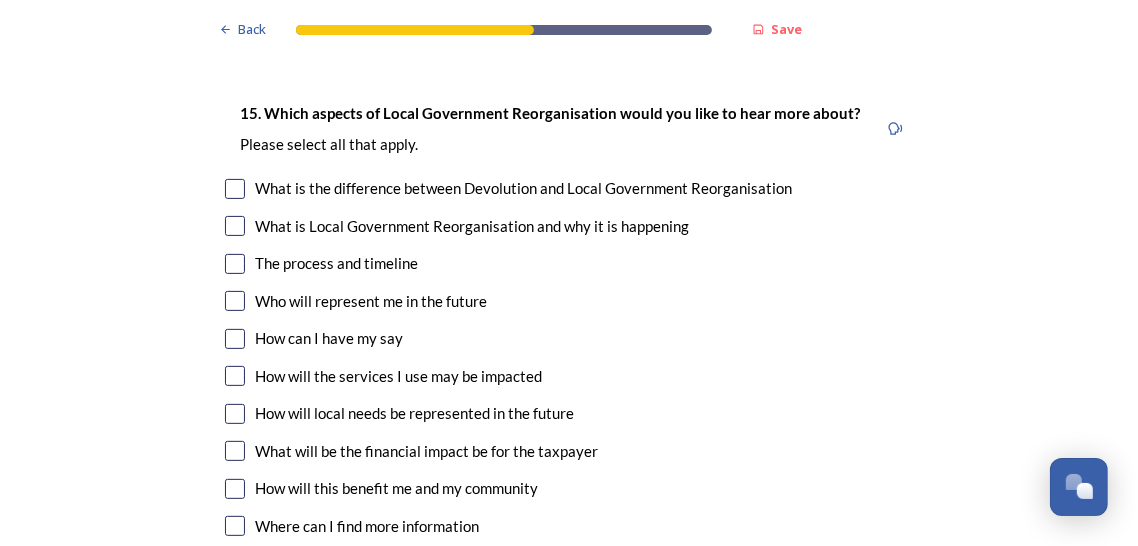 click at bounding box center (235, 264) 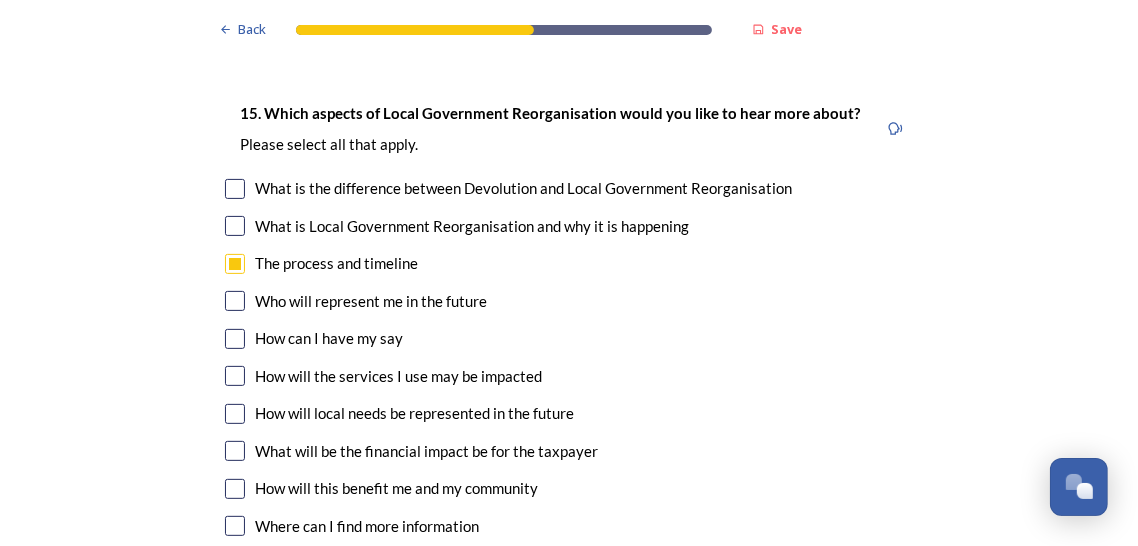 click at bounding box center [235, 339] 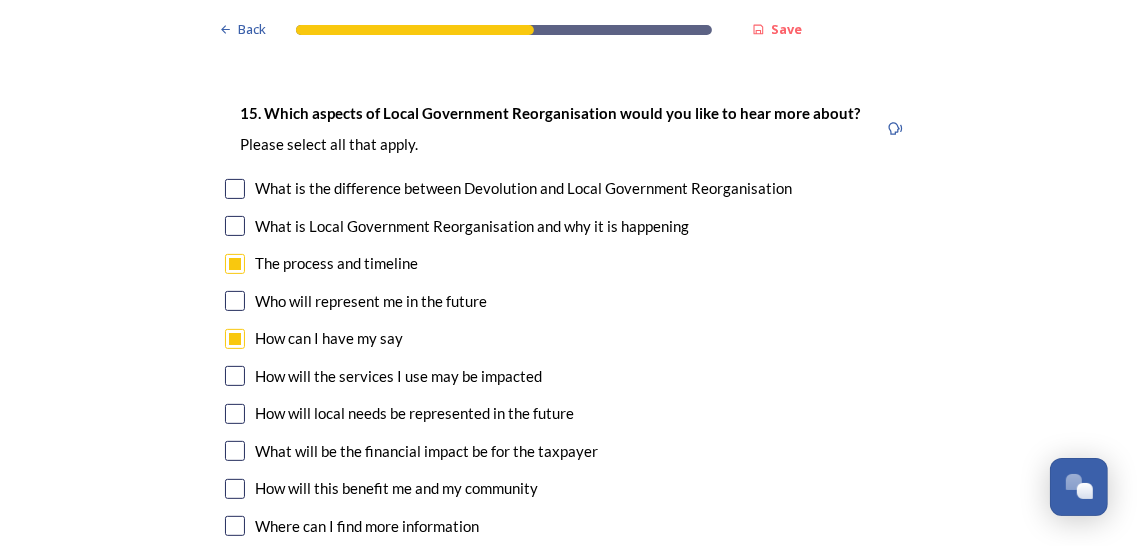 scroll, scrollTop: 5430, scrollLeft: 0, axis: vertical 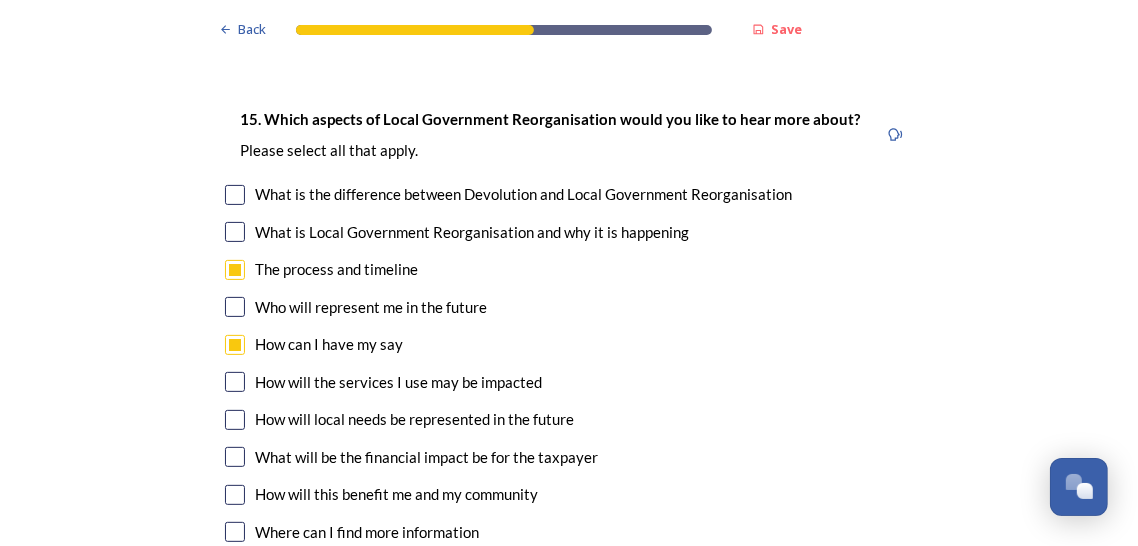 click at bounding box center (235, 420) 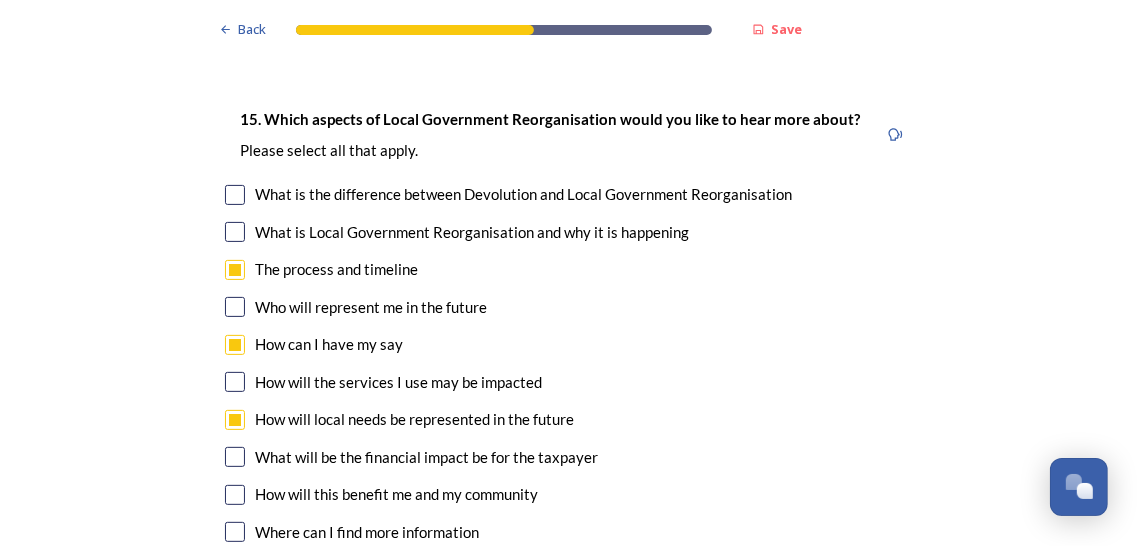 click at bounding box center [235, 495] 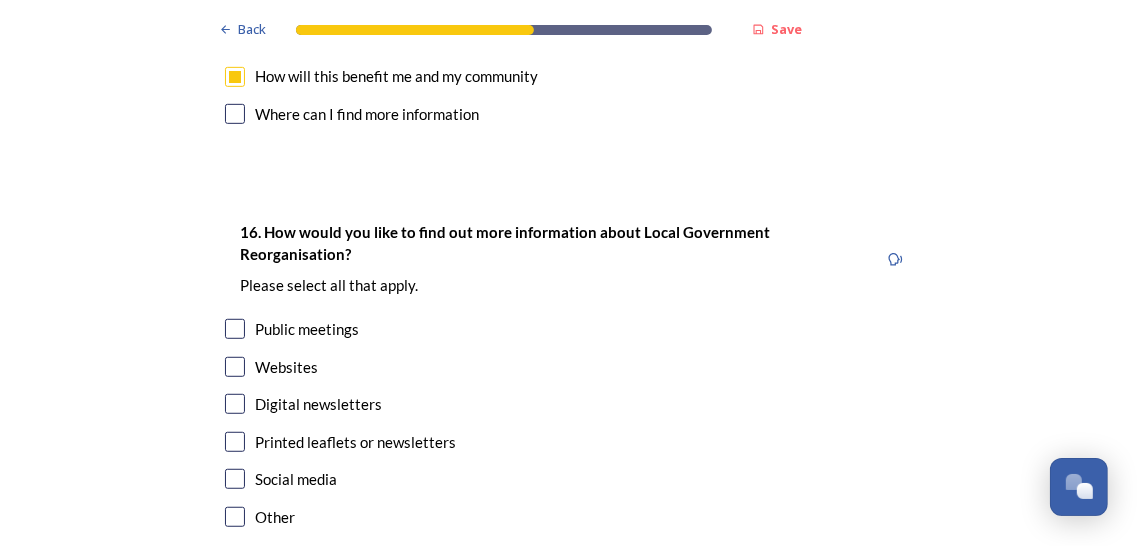 scroll, scrollTop: 5850, scrollLeft: 0, axis: vertical 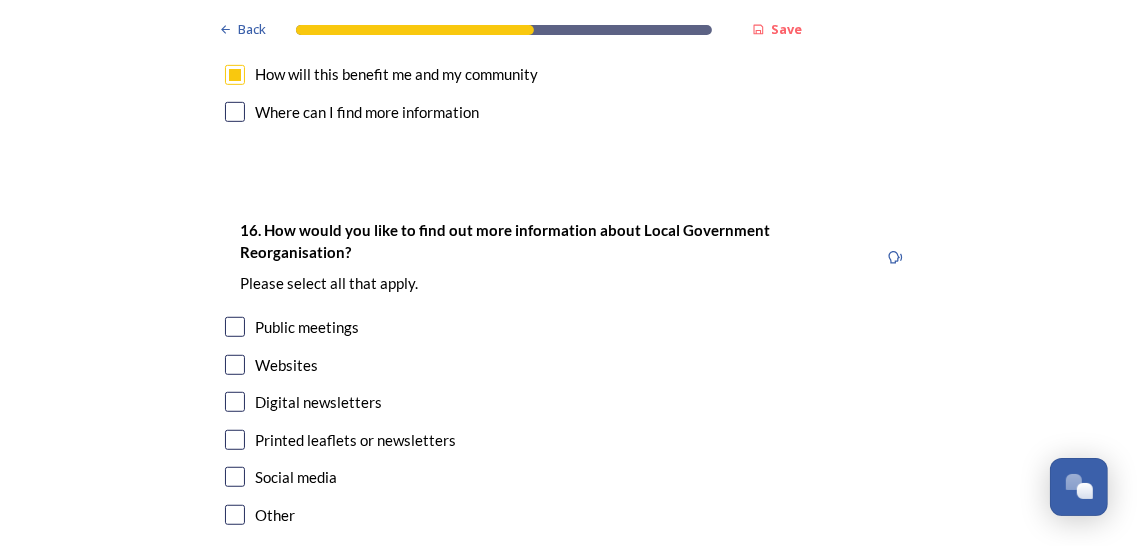 click at bounding box center [235, 327] 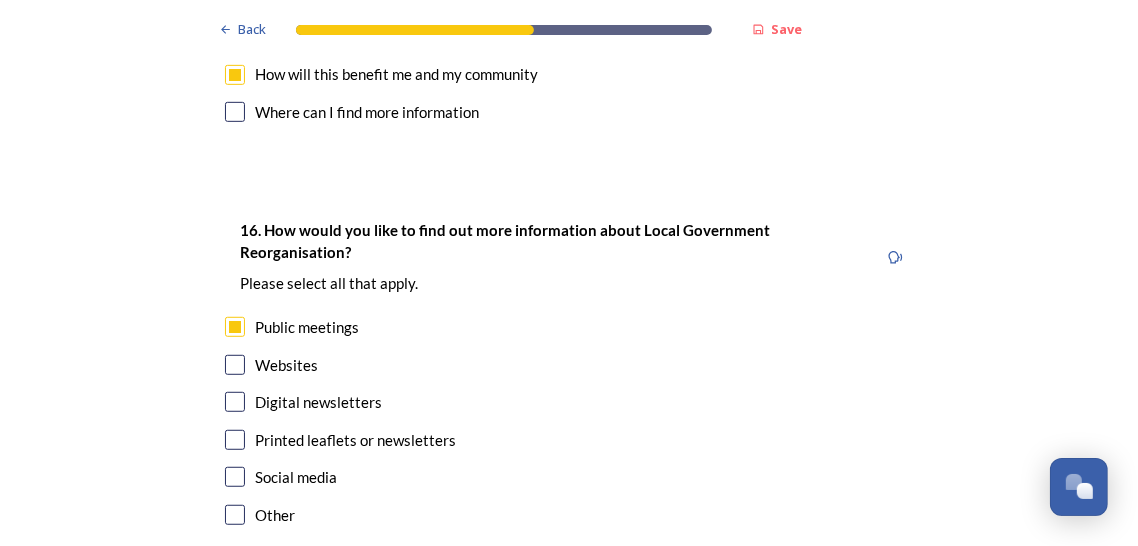 click at bounding box center (235, 365) 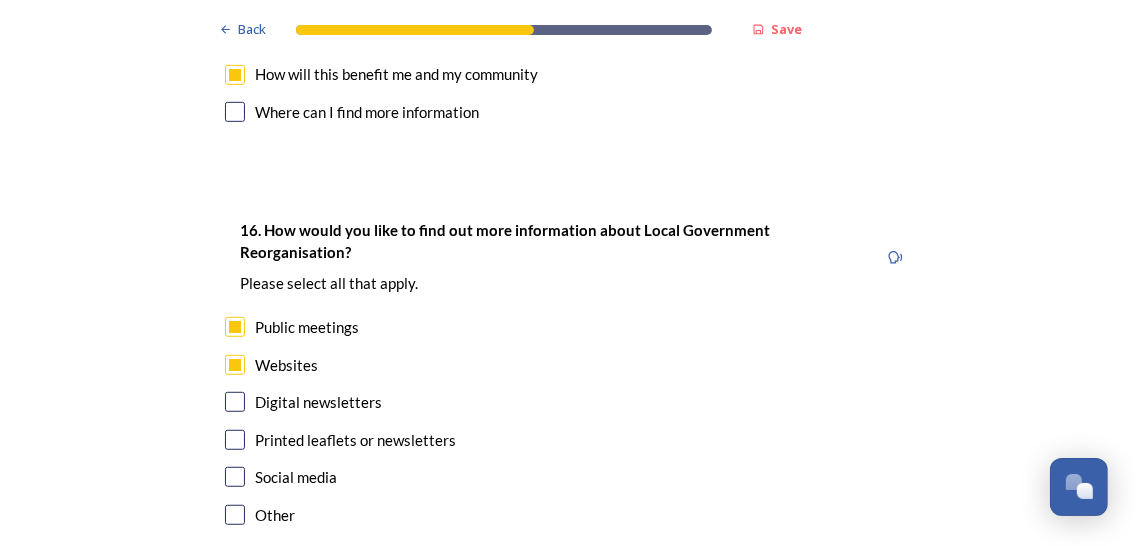 click at bounding box center (235, 402) 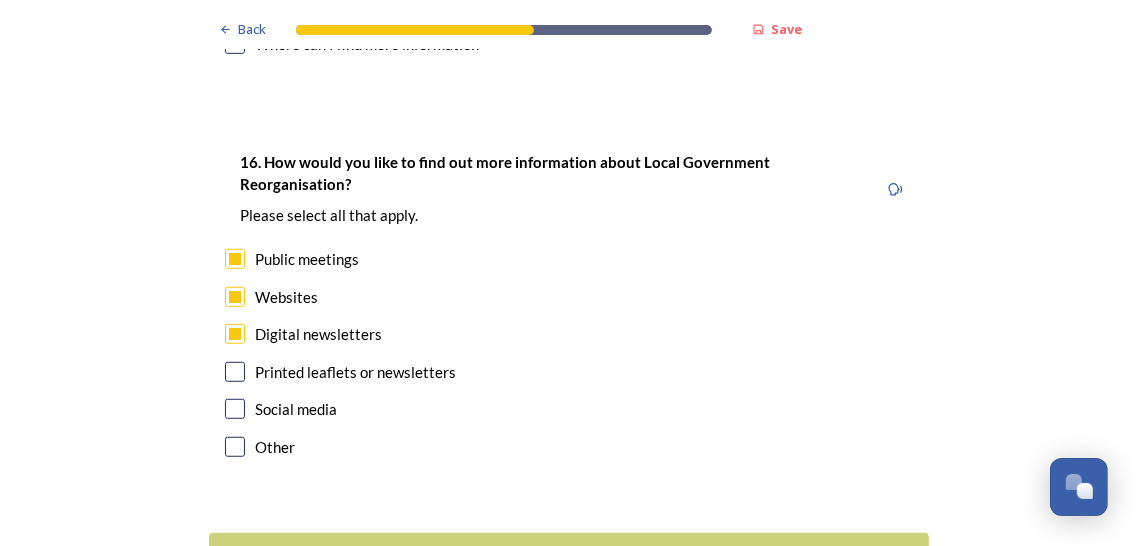scroll, scrollTop: 5974, scrollLeft: 0, axis: vertical 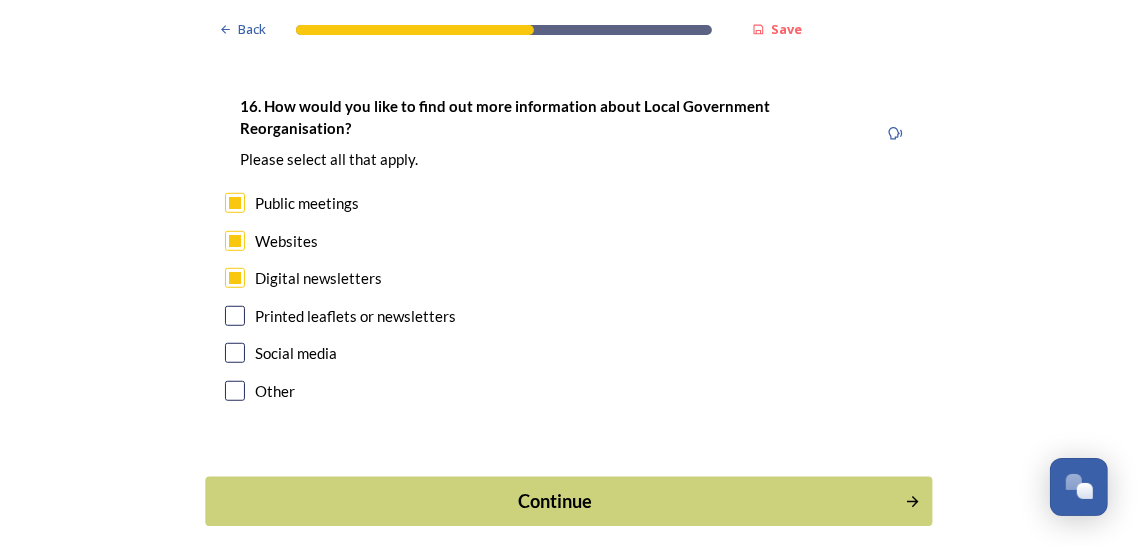 click on "Continue" at bounding box center (555, 501) 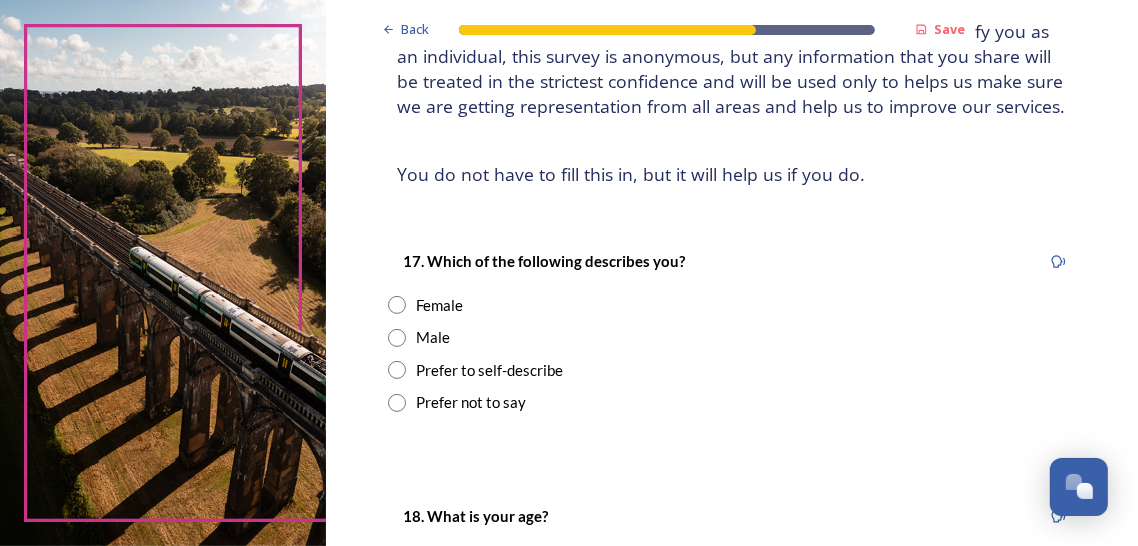 scroll, scrollTop: 183, scrollLeft: 0, axis: vertical 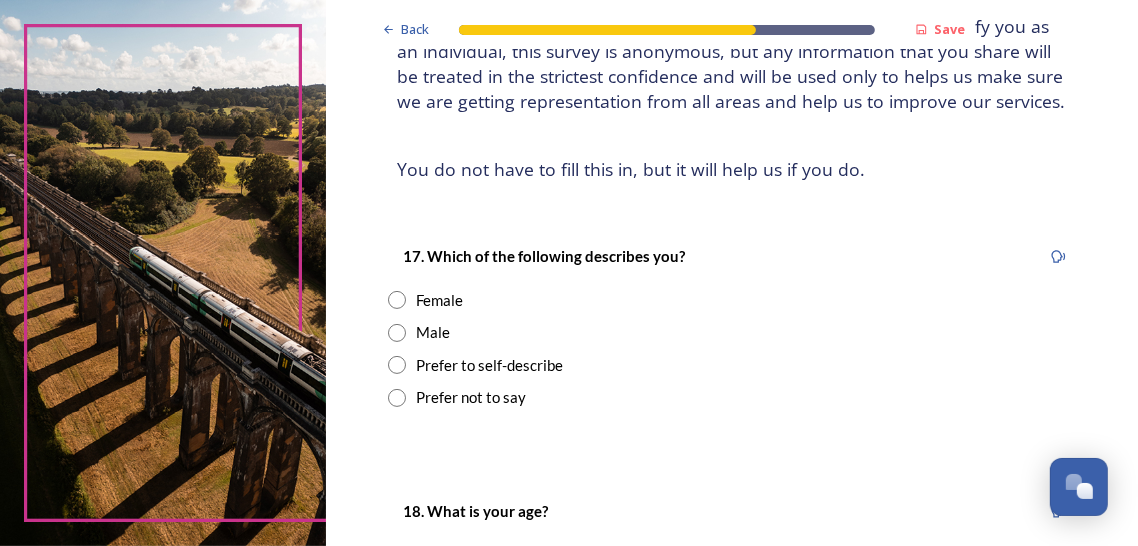 click at bounding box center (397, 365) 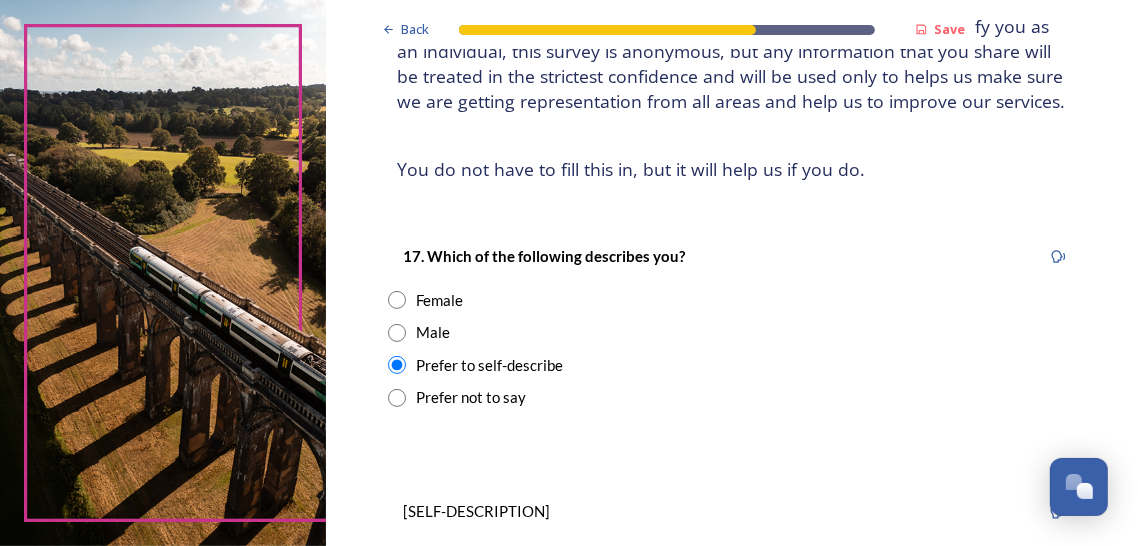 click at bounding box center [397, 333] 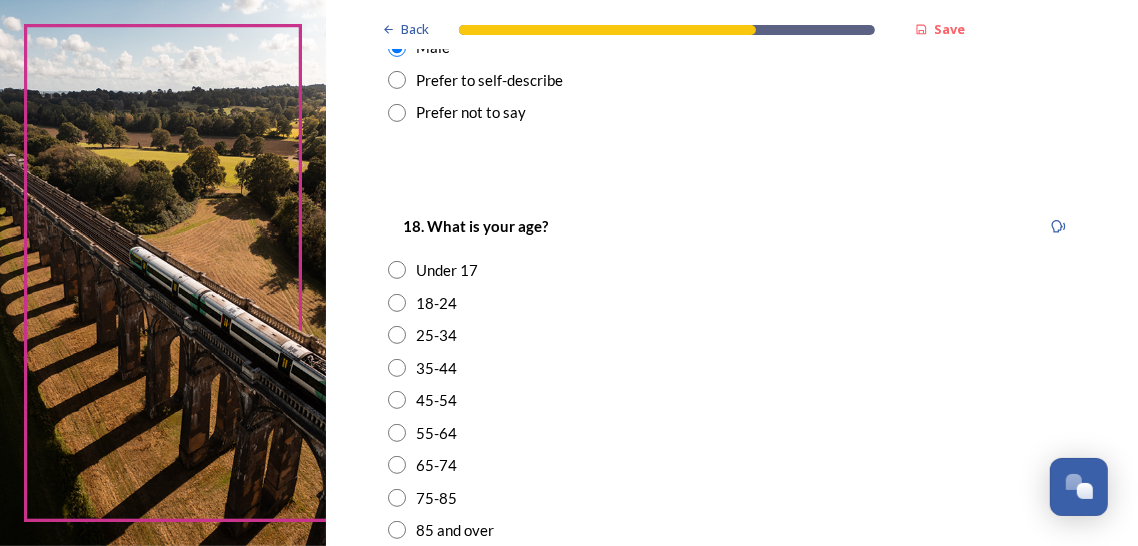 scroll, scrollTop: 468, scrollLeft: 0, axis: vertical 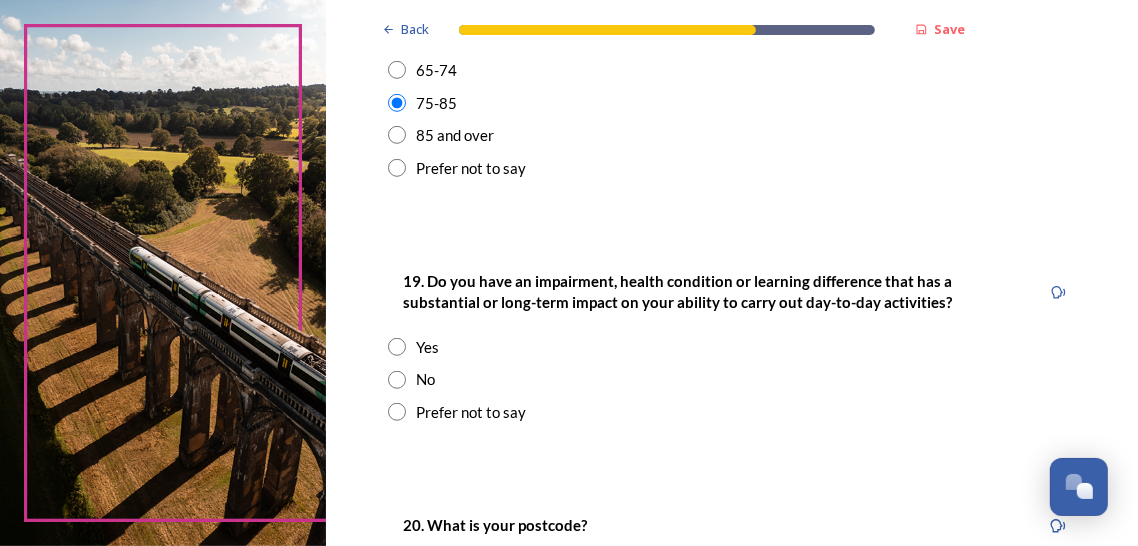 click at bounding box center [397, 380] 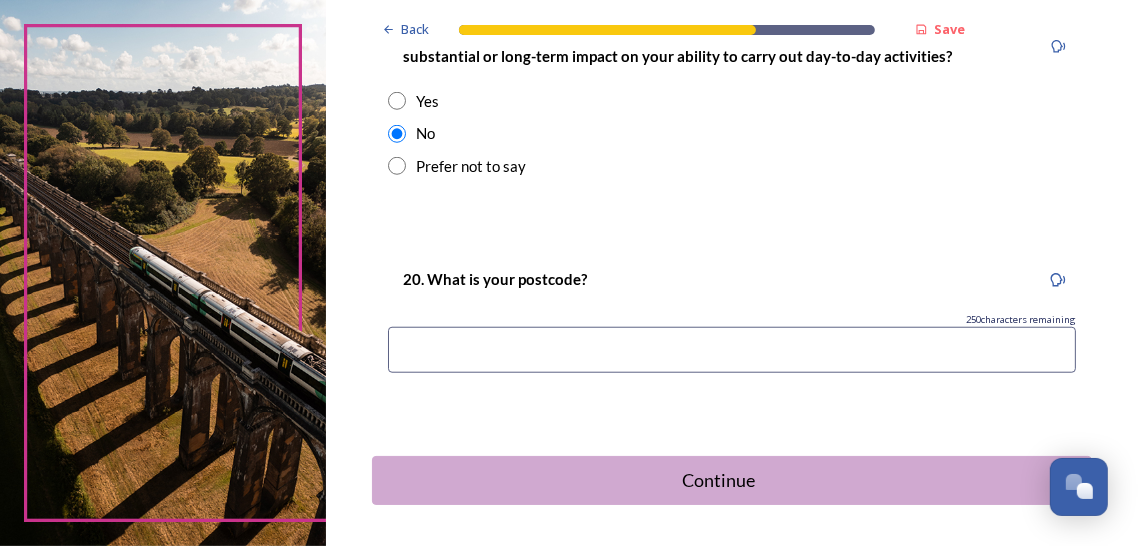 scroll, scrollTop: 1112, scrollLeft: 0, axis: vertical 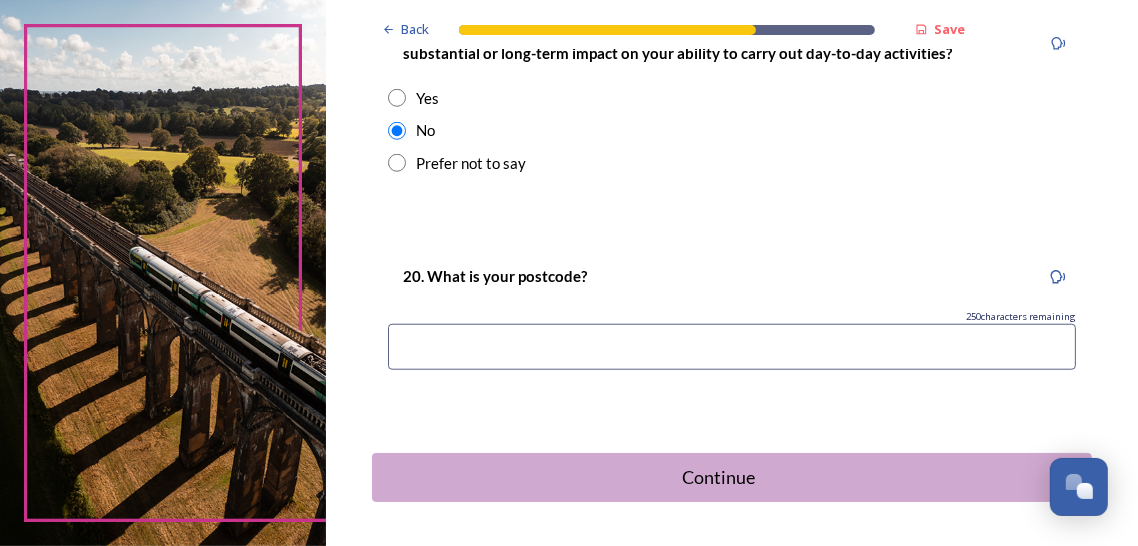 click at bounding box center [732, 347] 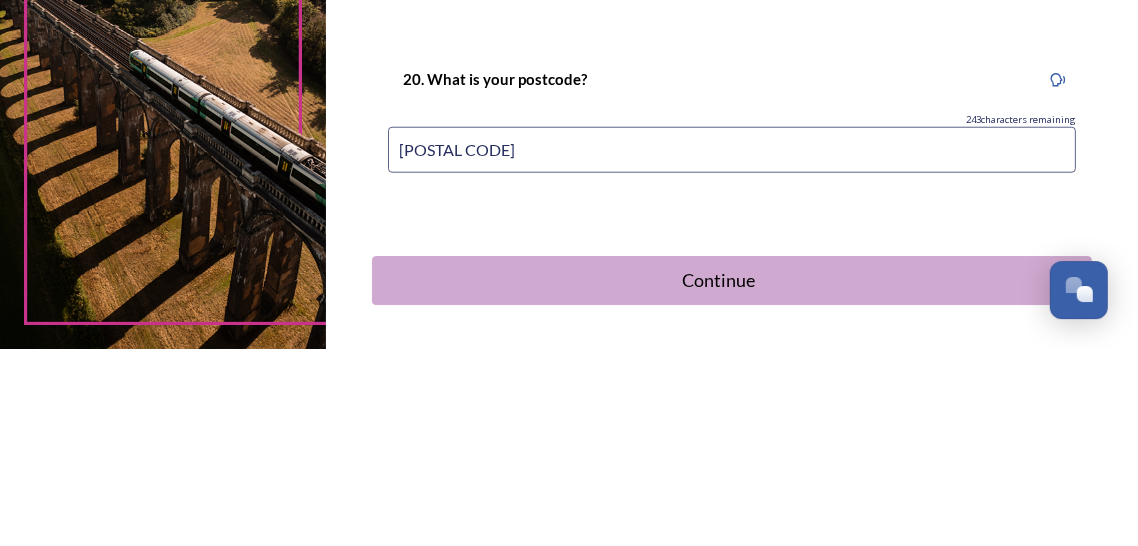 type on "[POSTAL CODE]" 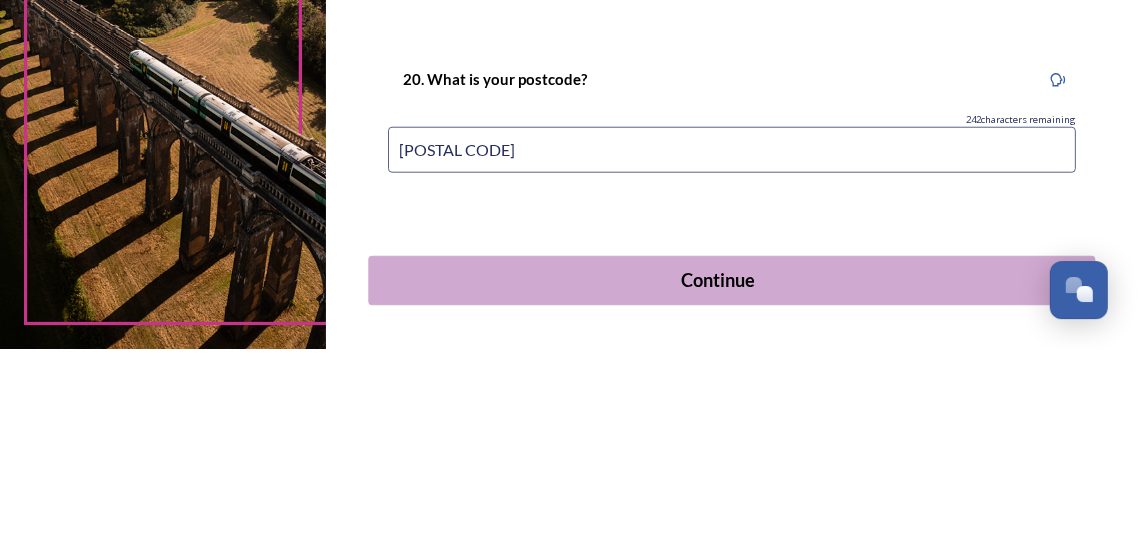 click on "Continue" at bounding box center [718, 477] 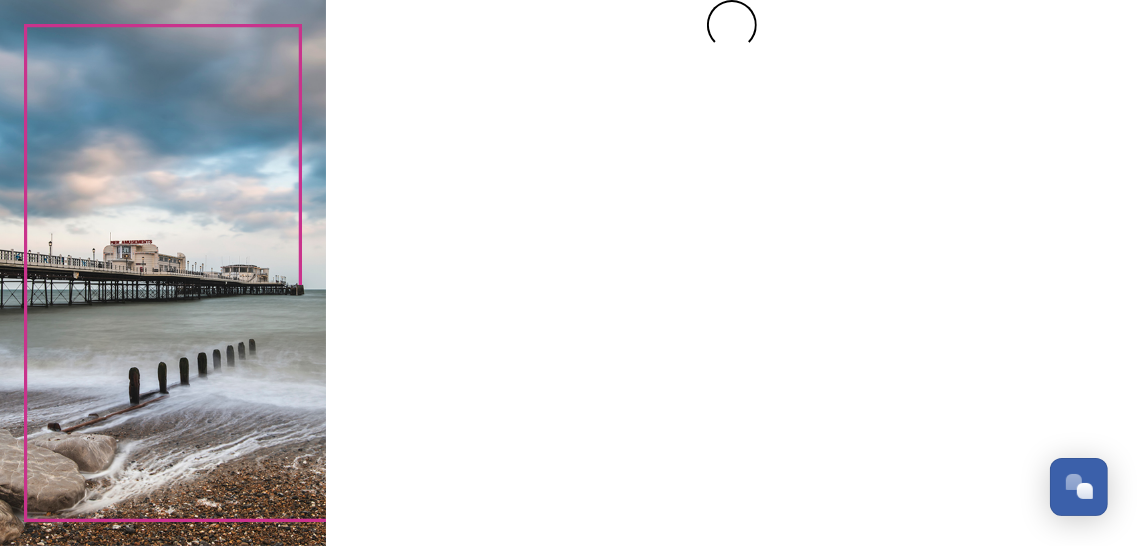scroll, scrollTop: 0, scrollLeft: 0, axis: both 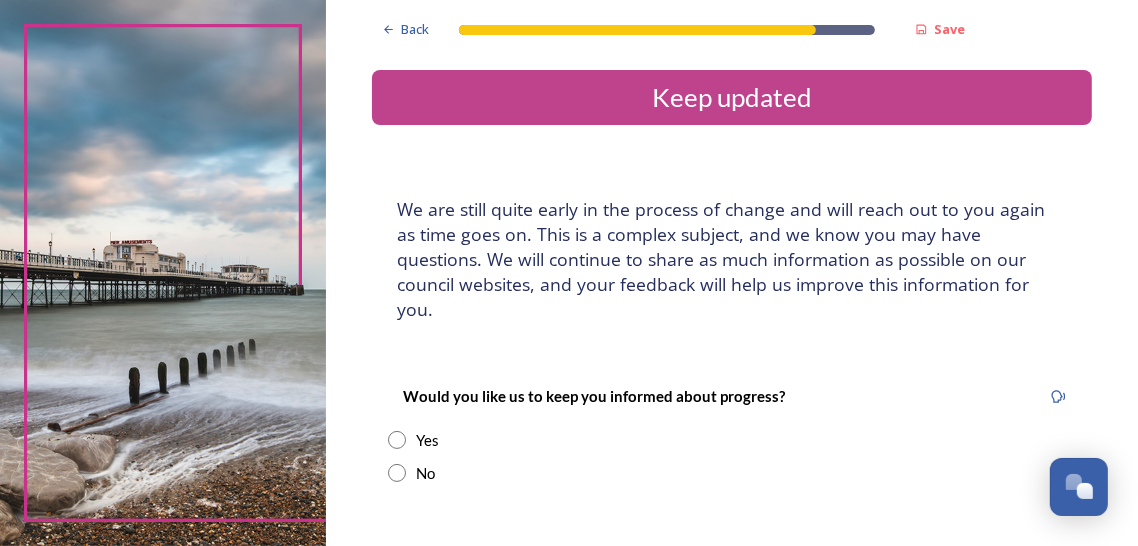 click at bounding box center [397, 440] 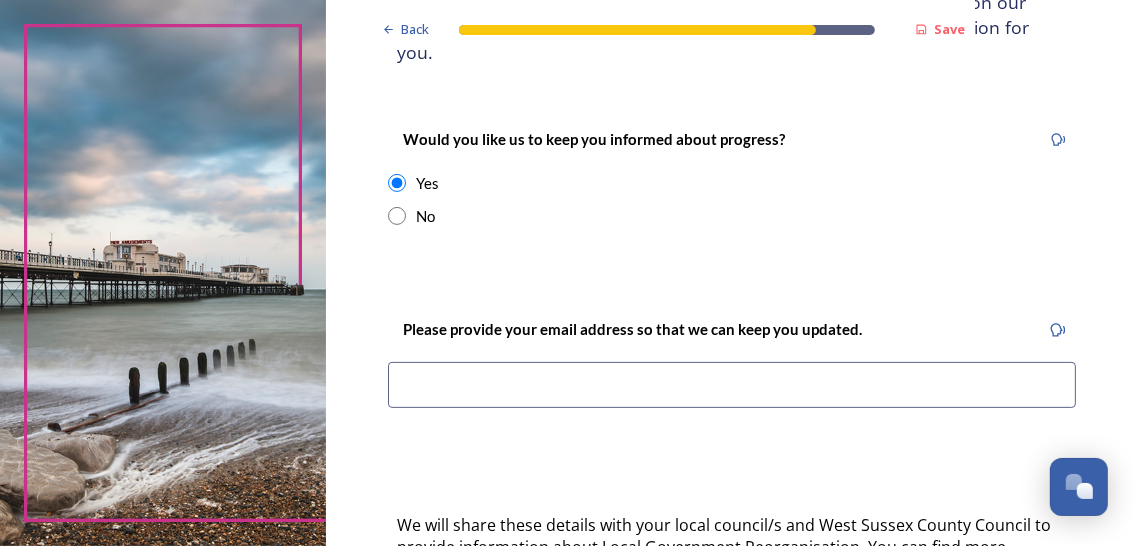 scroll, scrollTop: 258, scrollLeft: 0, axis: vertical 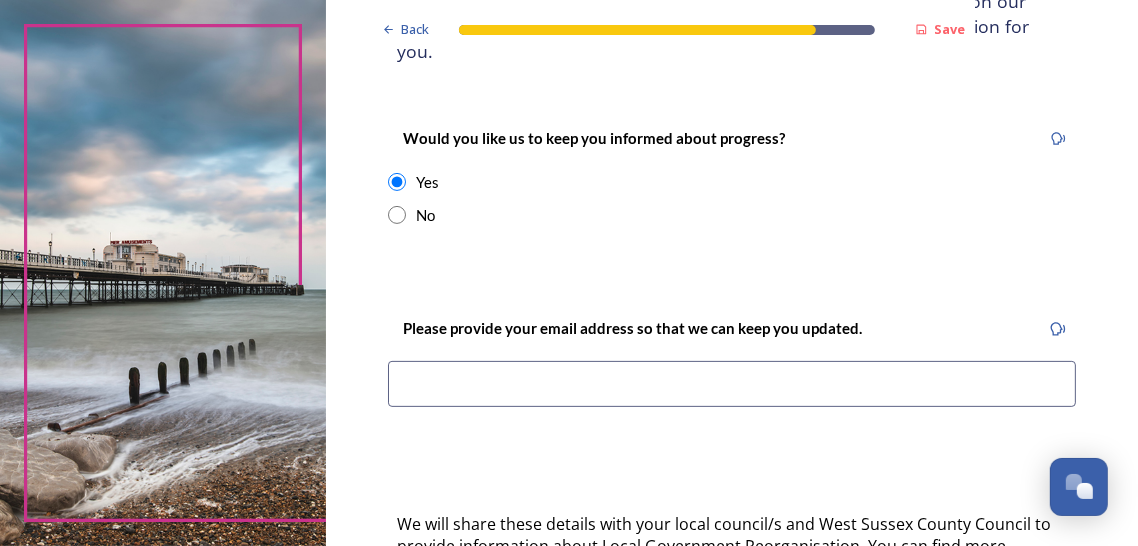 click at bounding box center [732, 384] 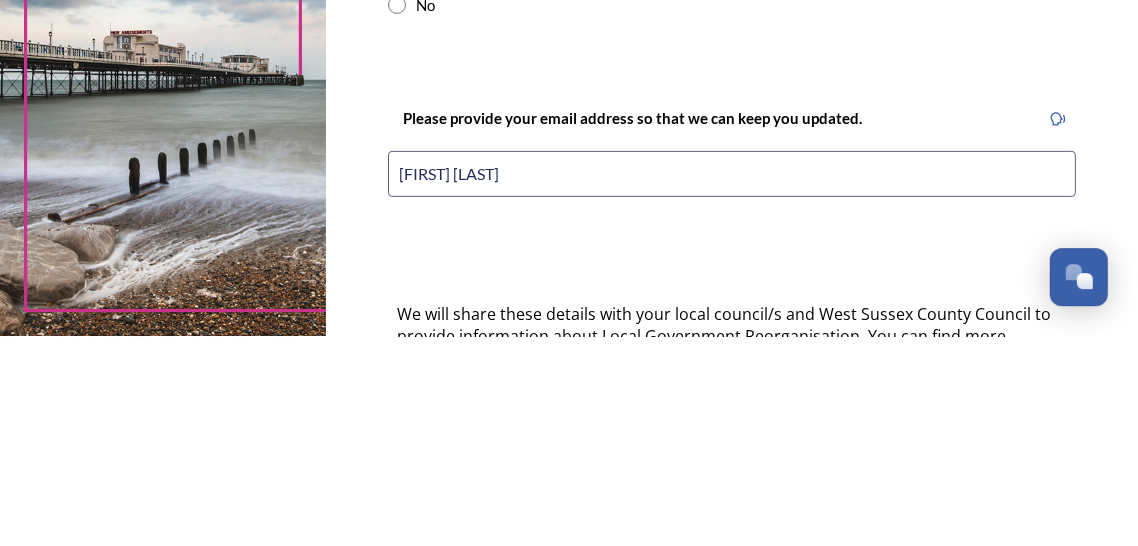 click on "[FIRST] [LAST]" at bounding box center (732, 384) 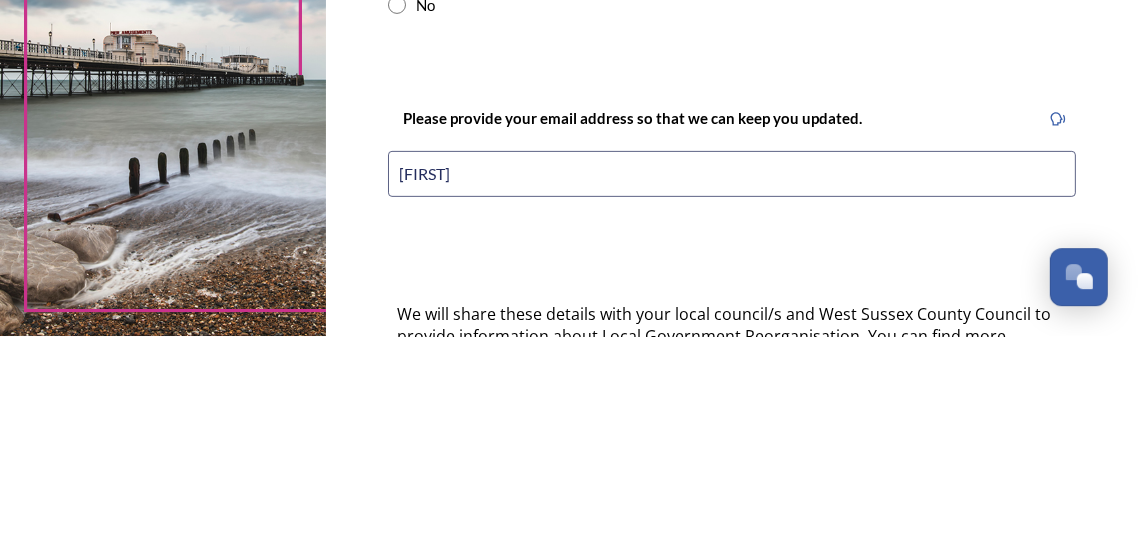 click on "[FIRST]" at bounding box center (732, 384) 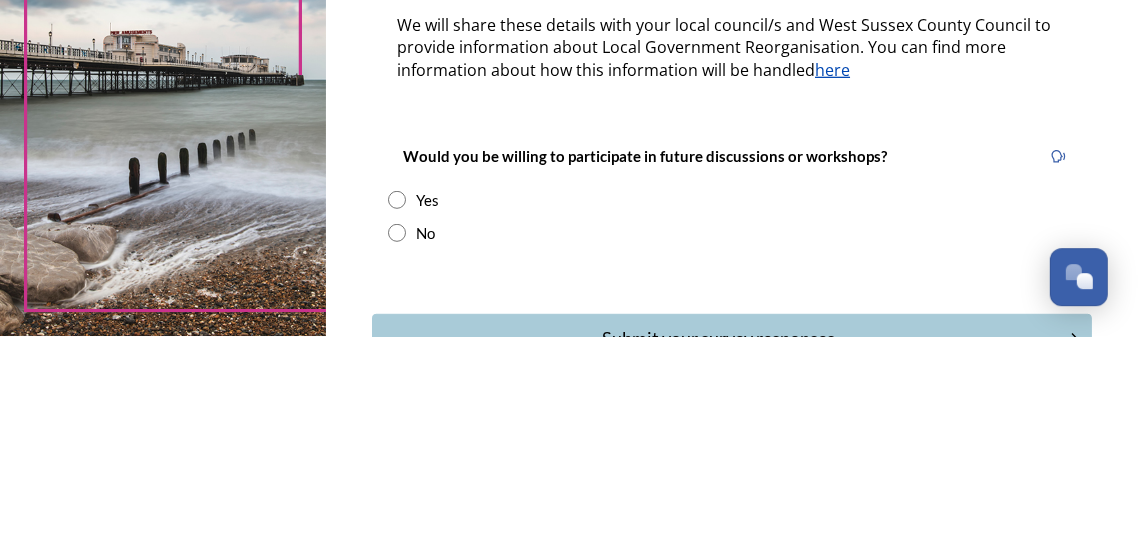 scroll, scrollTop: 548, scrollLeft: 0, axis: vertical 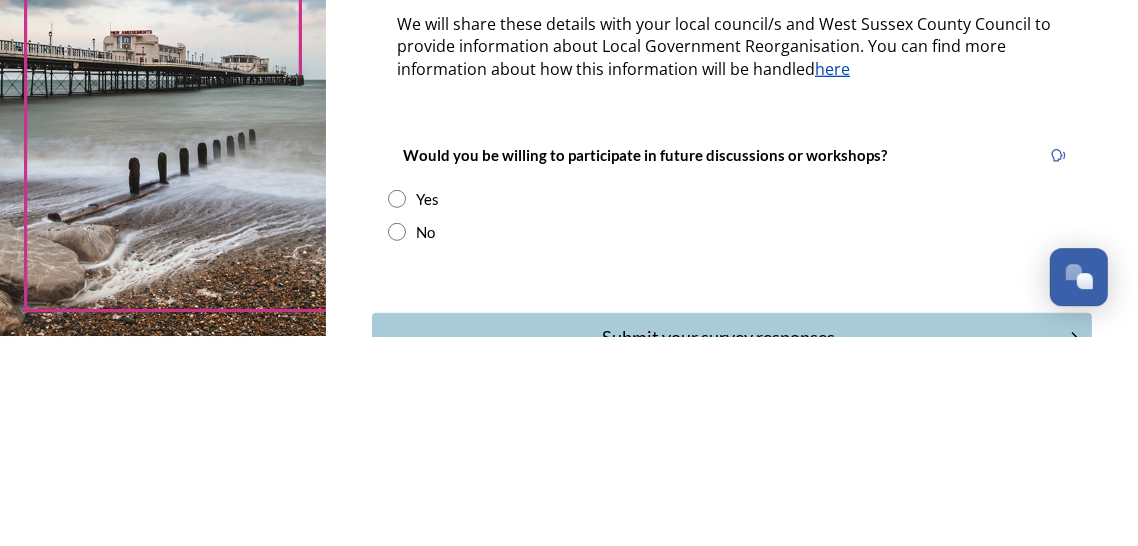 type on "[EMAIL]" 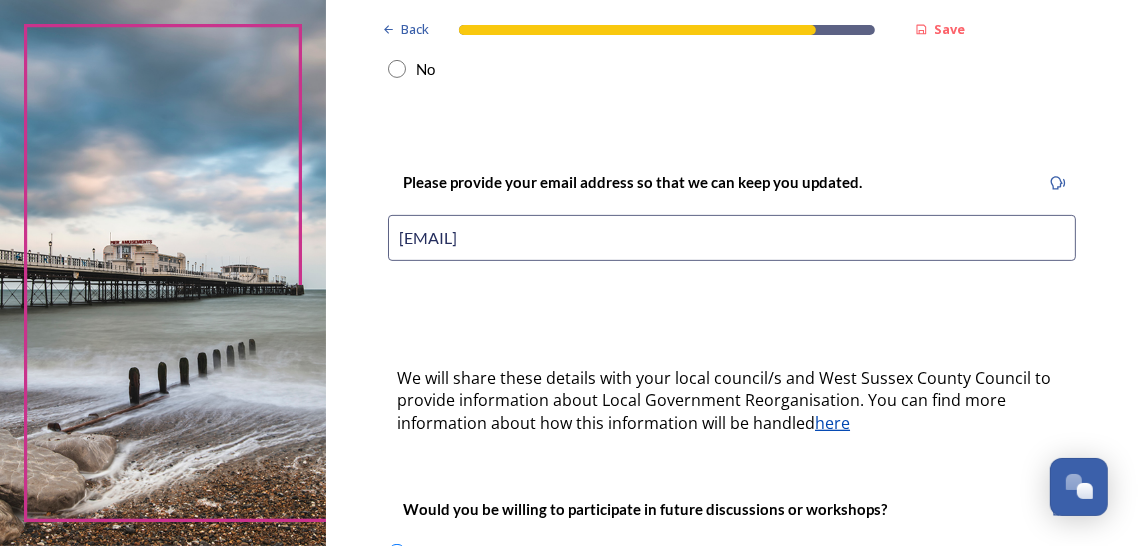scroll, scrollTop: 407, scrollLeft: 0, axis: vertical 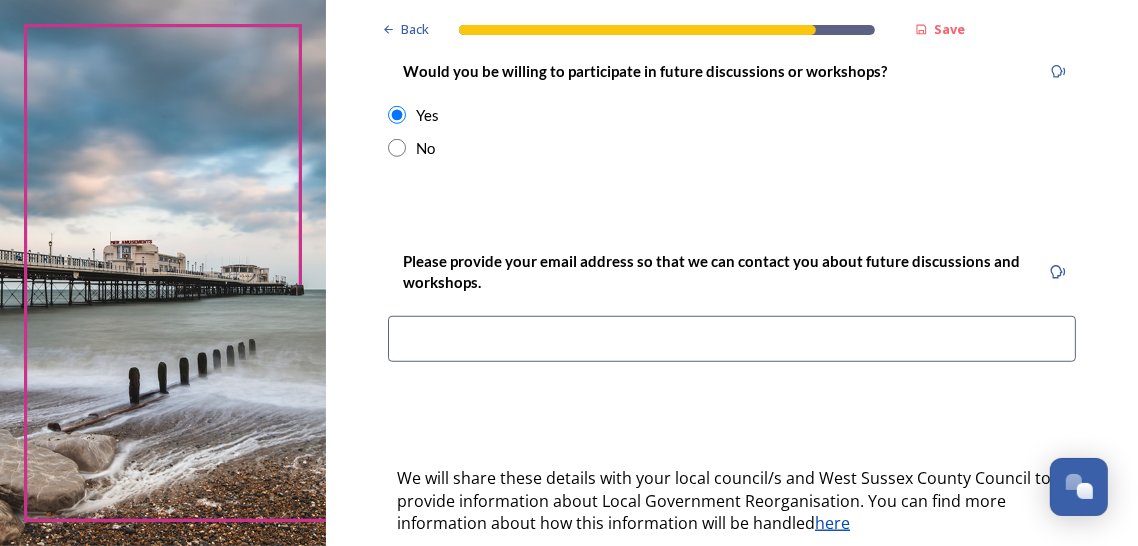 click at bounding box center (732, 339) 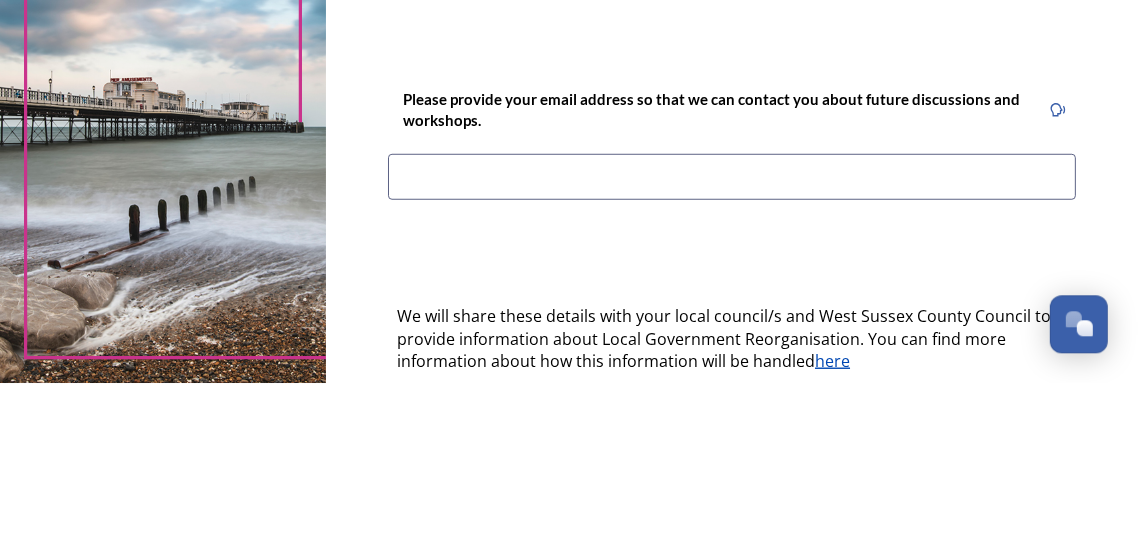 type on "G" 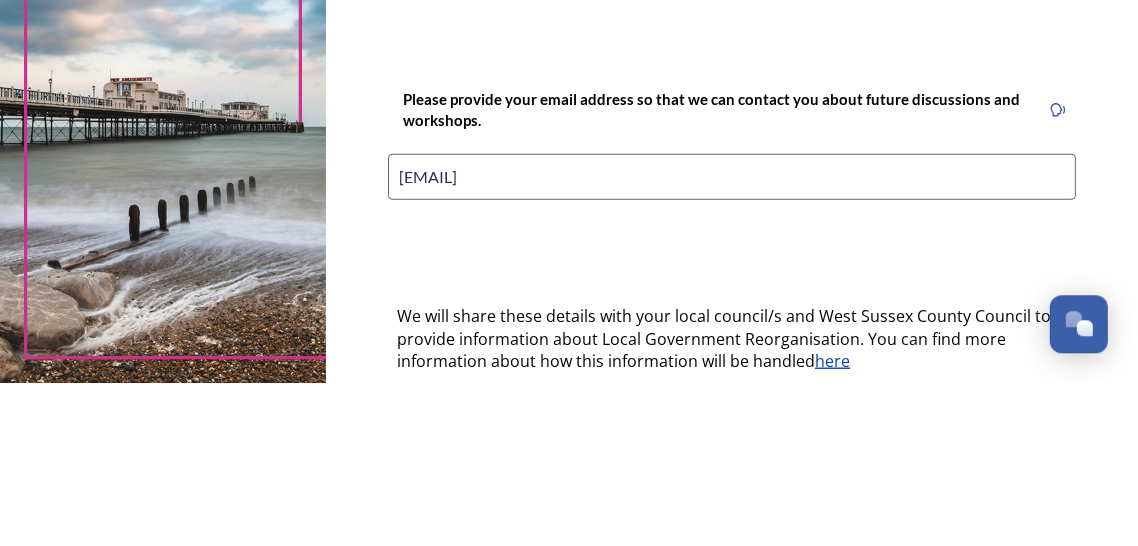 type on "[EMAIL]" 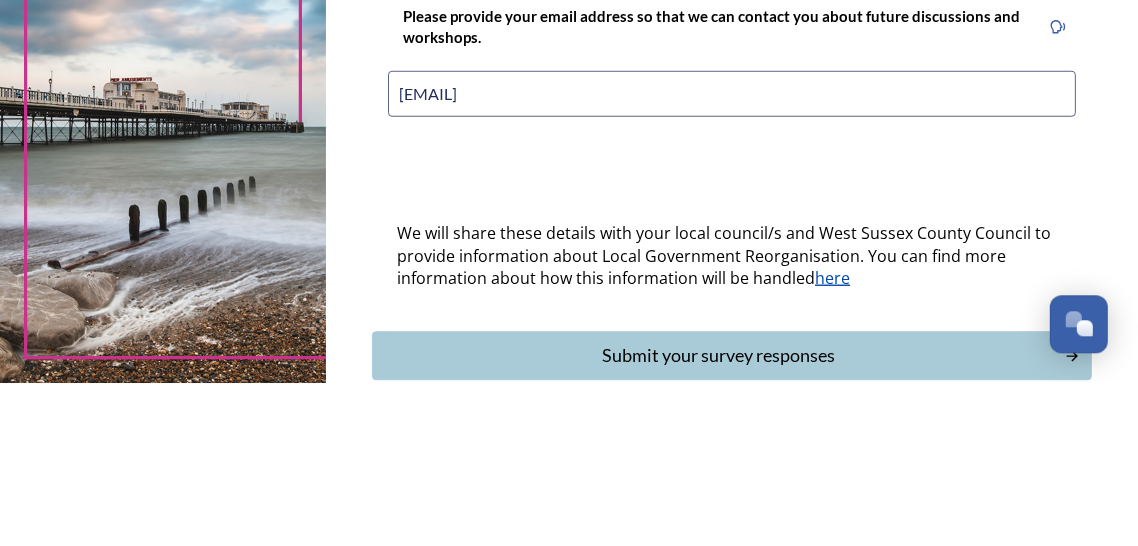scroll, scrollTop: 940, scrollLeft: 0, axis: vertical 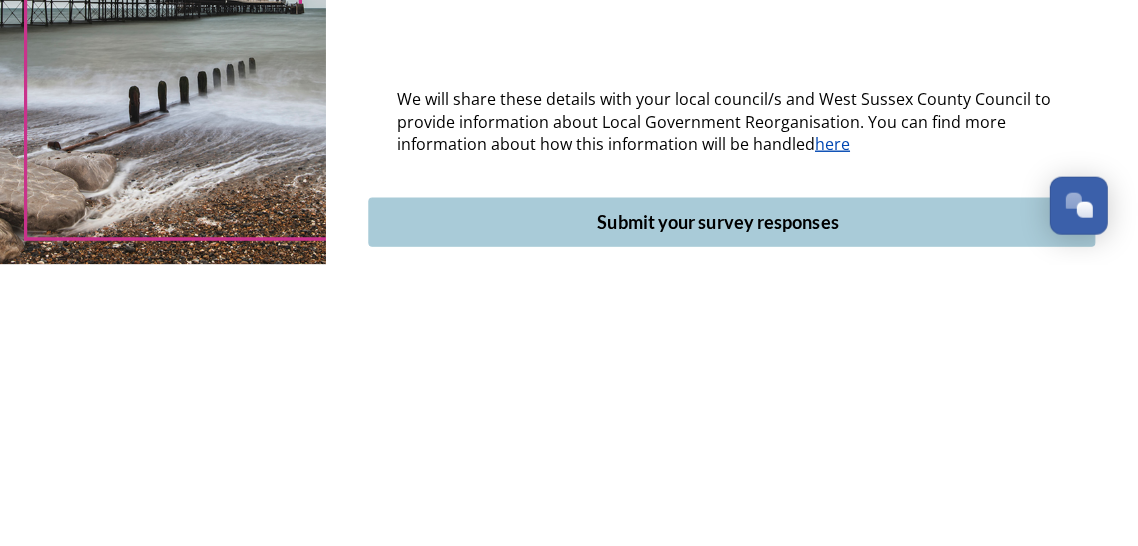 click on "Submit your survey responses" at bounding box center [718, 503] 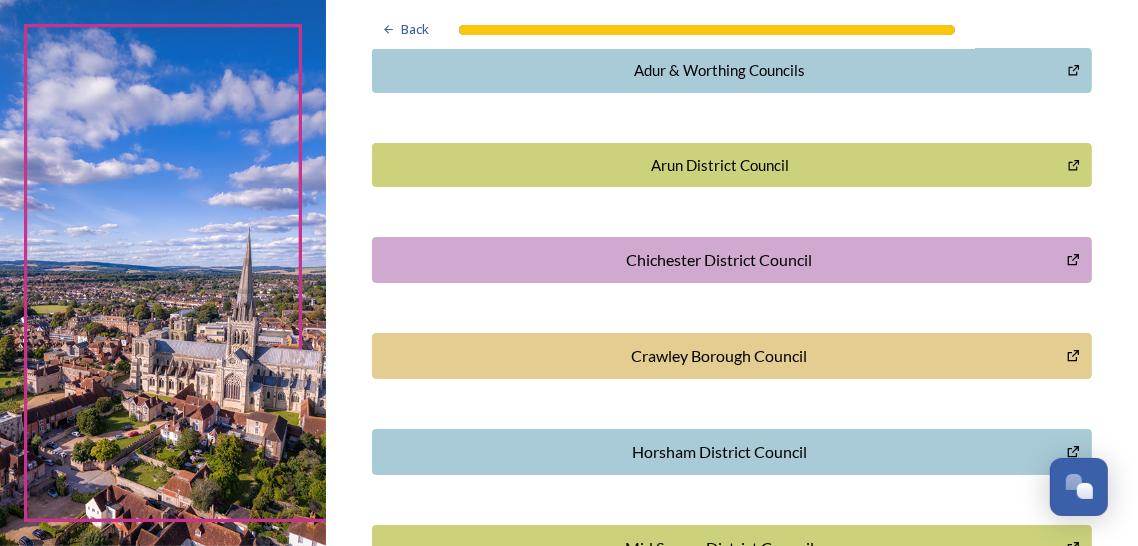 scroll, scrollTop: 640, scrollLeft: 0, axis: vertical 